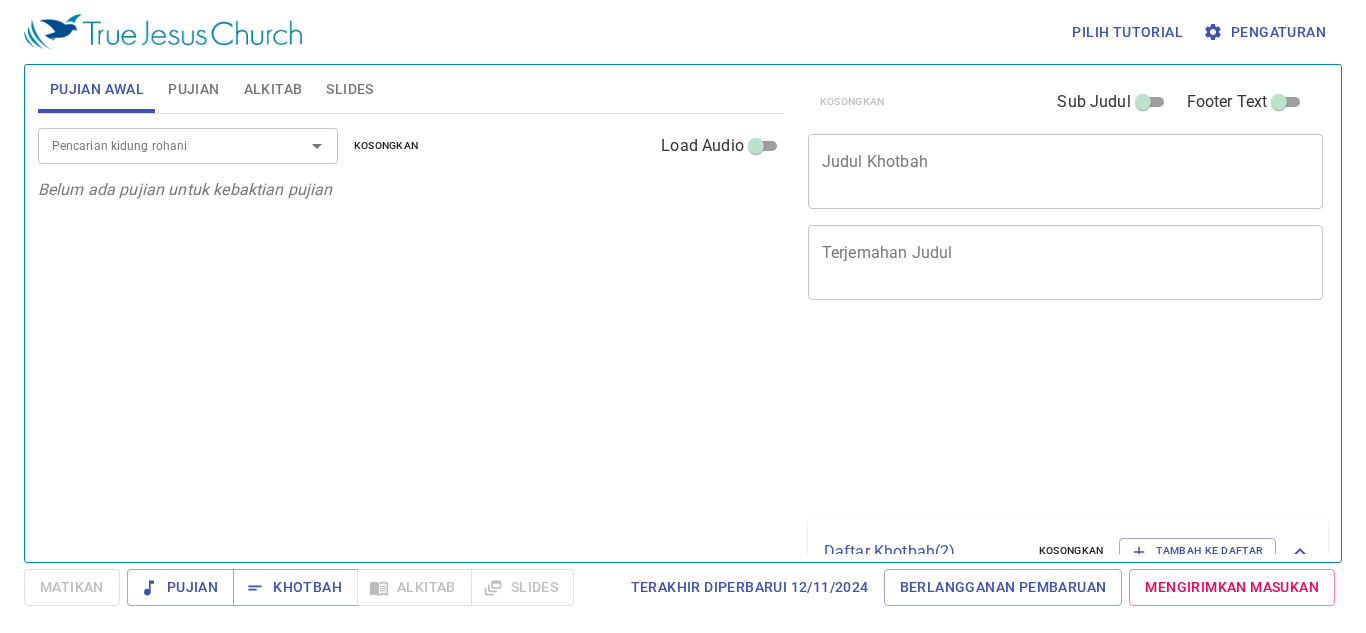 scroll, scrollTop: 0, scrollLeft: 0, axis: both 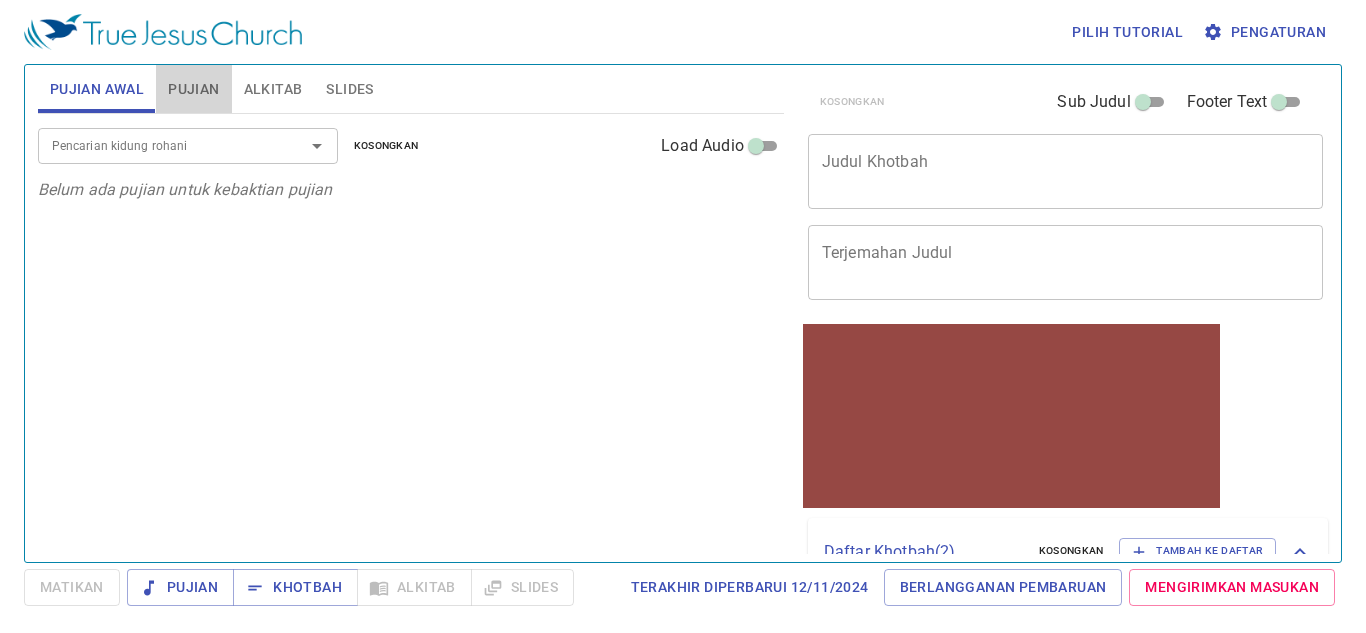 click on "Pujian" at bounding box center (193, 89) 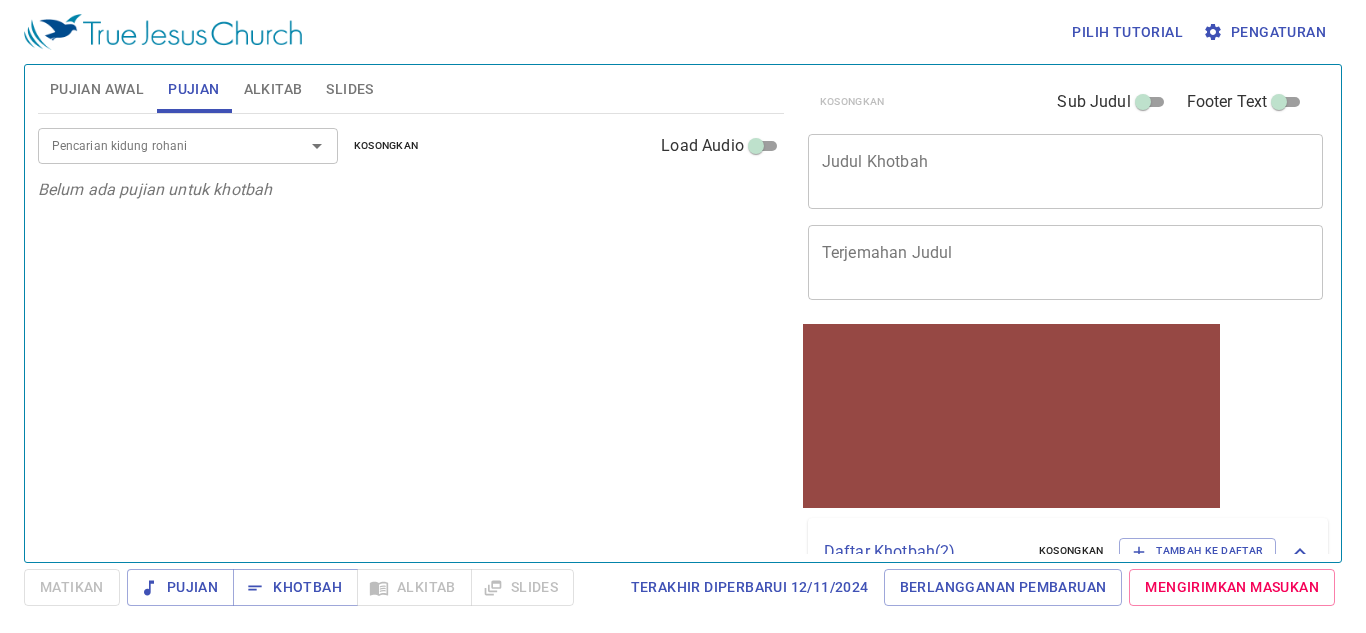click on "Pencarian kidung rohani" at bounding box center [158, 145] 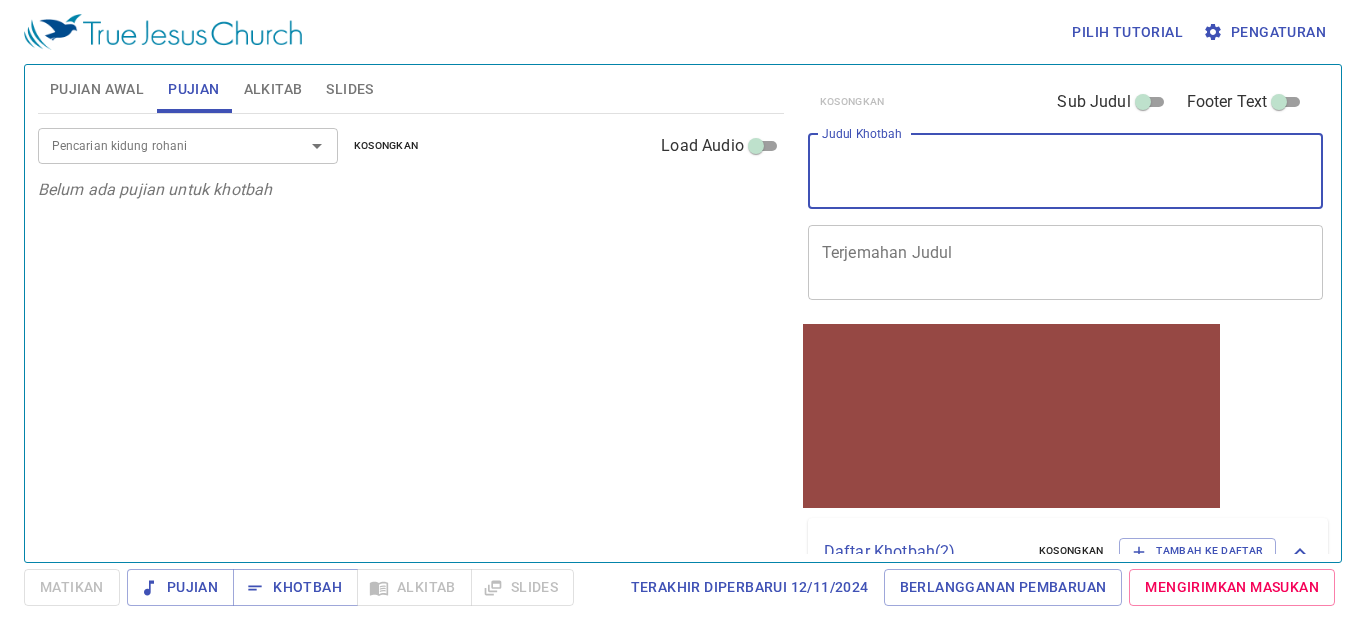click on "Judul Khotbah" at bounding box center (1066, 171) 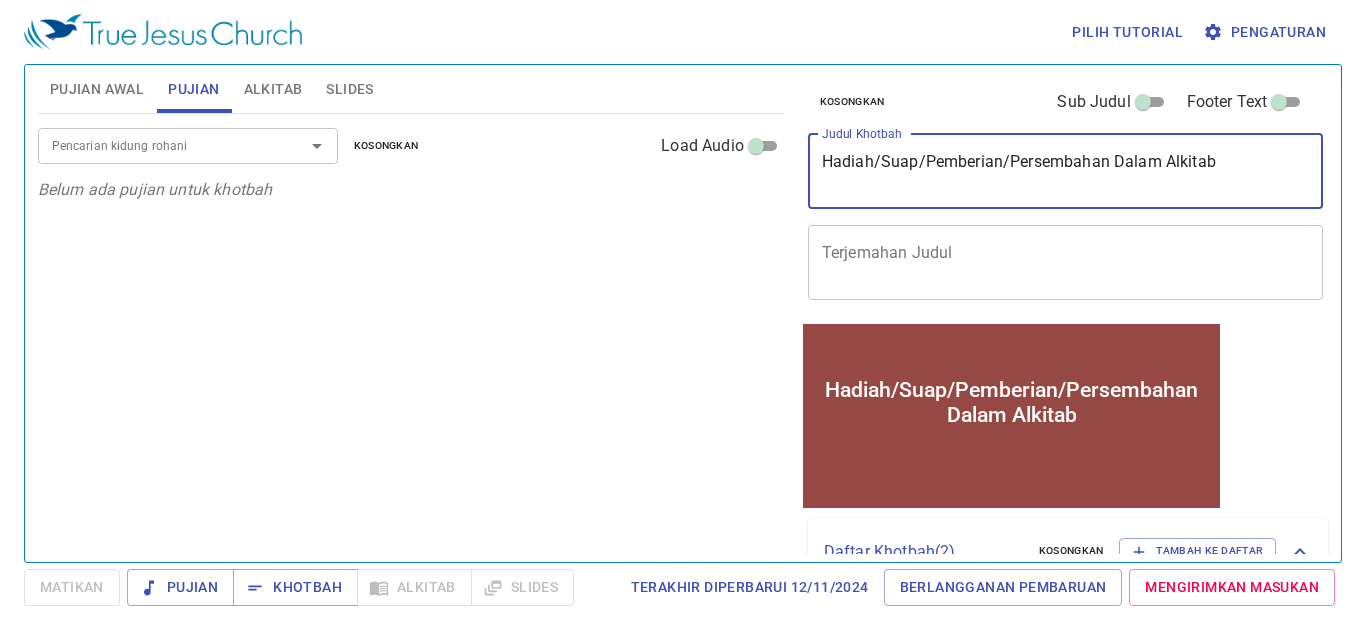 type on "Hadiah/Suap/Pemberian/Persembahan Dalam Alkitab" 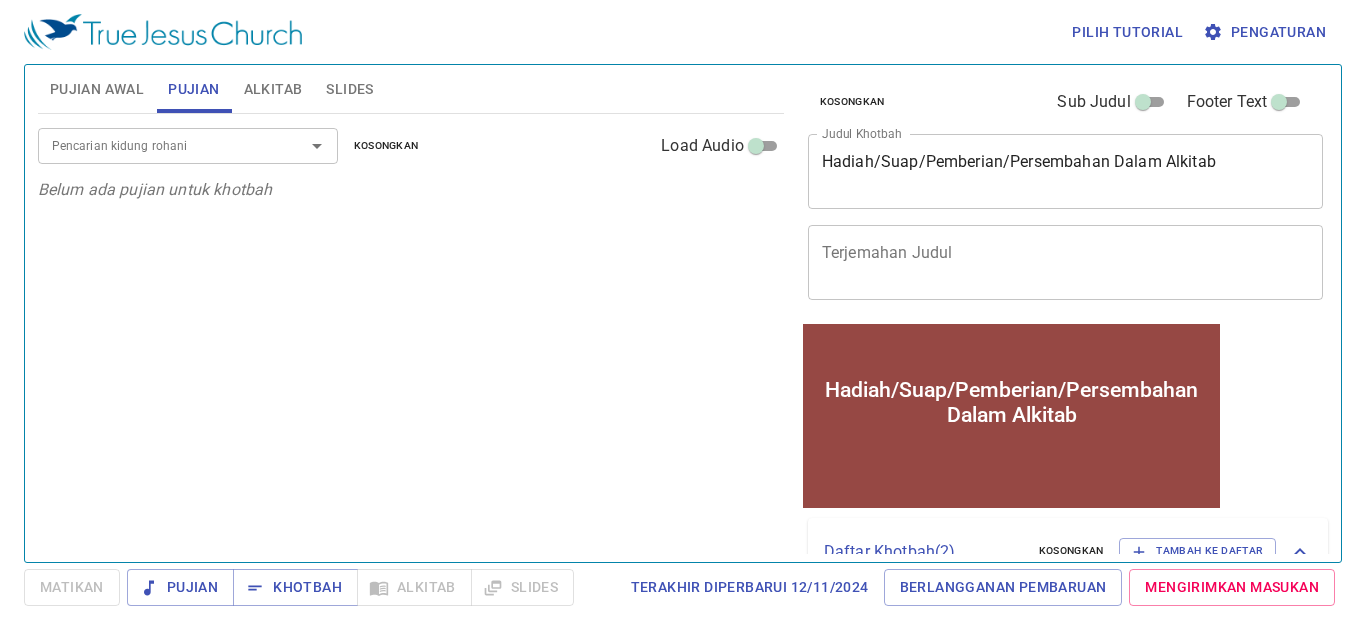 click on "Pencarian kidung rohani" at bounding box center [158, 145] 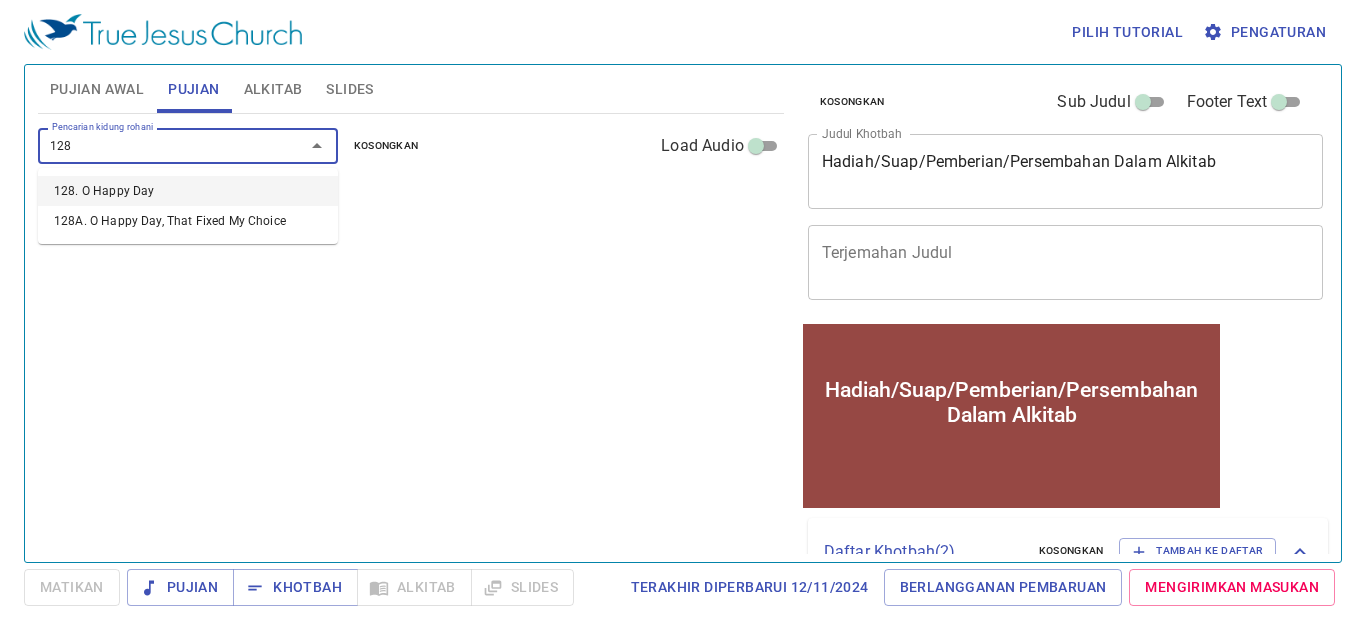type on "128. O Happy Day" 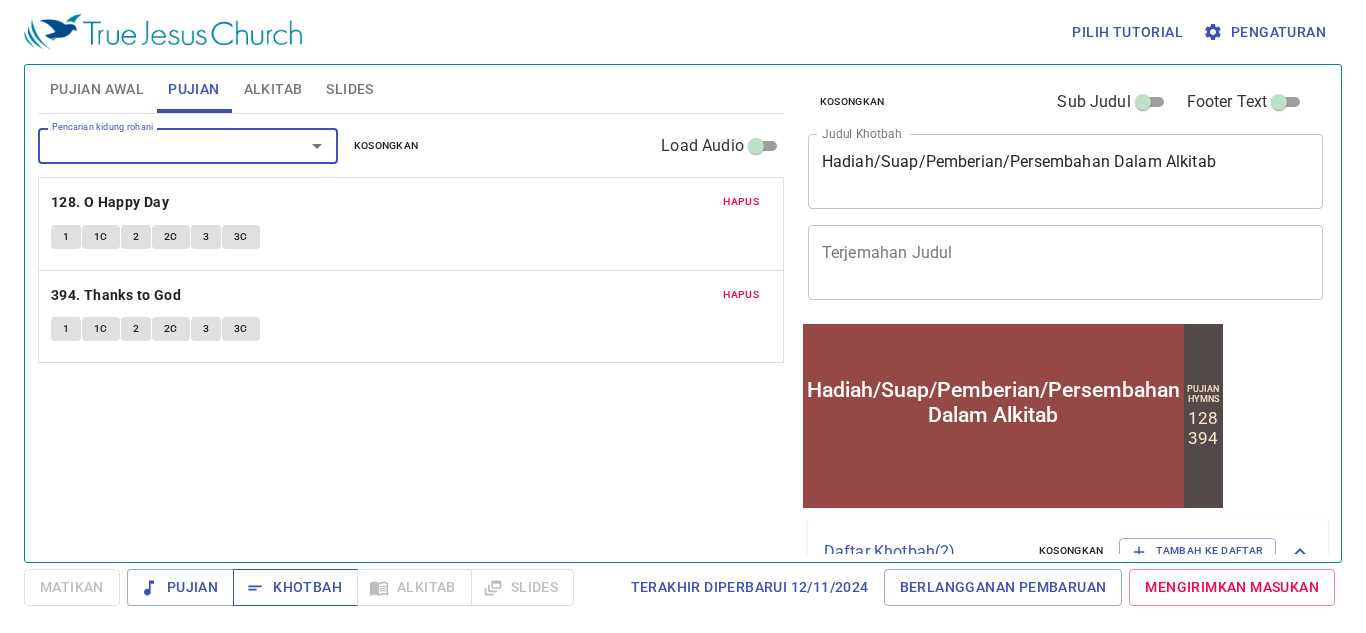 click on "Khotbah" at bounding box center (180, 587) 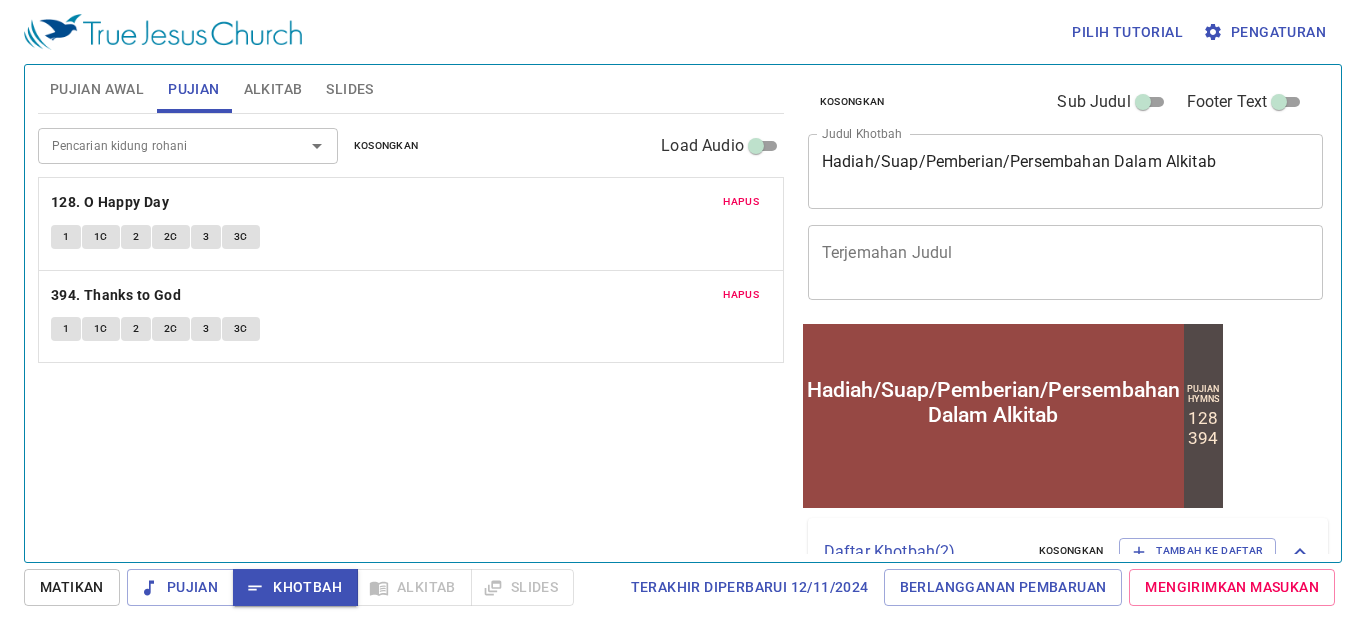 click on "Pengaturan" at bounding box center [1266, 32] 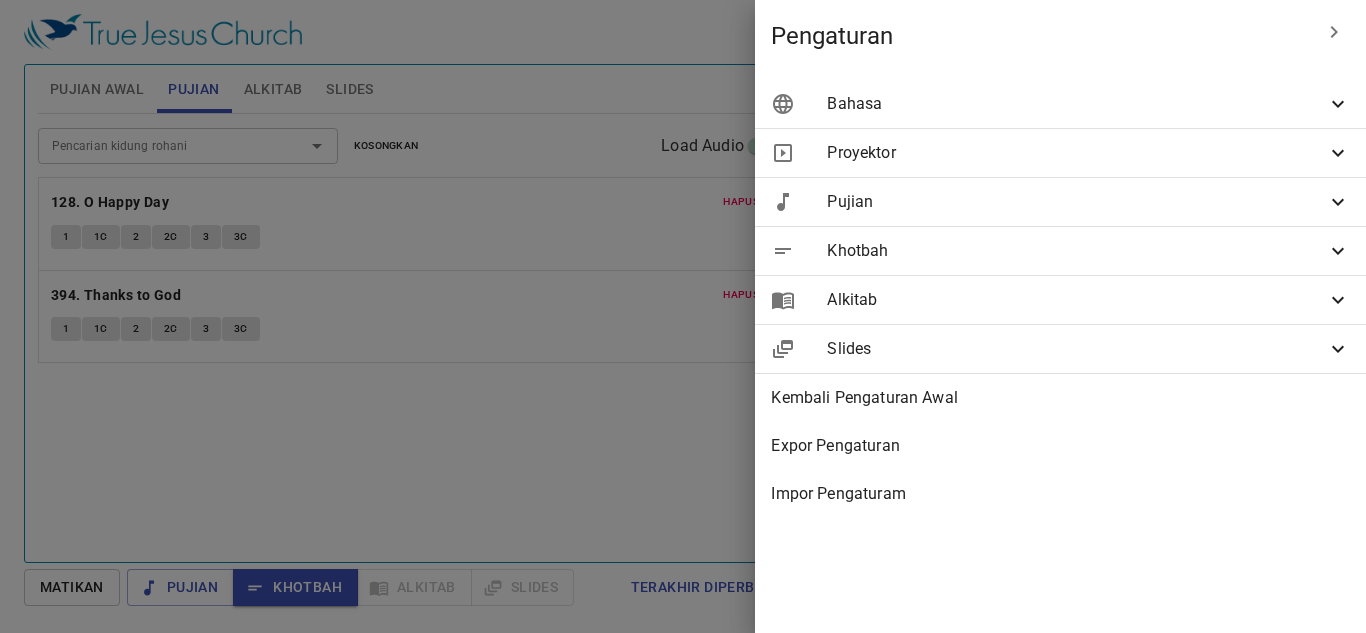 click on "Proyektor" at bounding box center (1076, 104) 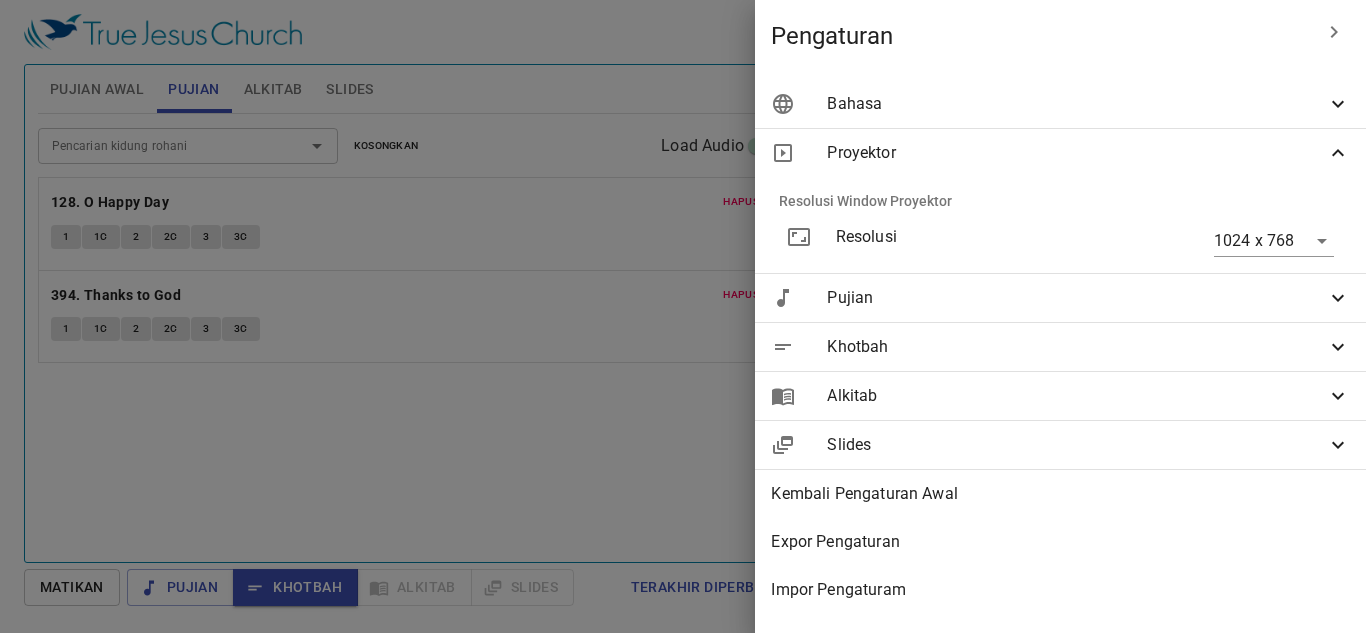 click on "Pilih tutorial Pengaturan Pujian Awal Pujian Alkitab Slides Pencarian kidung rohani Pencarian kidung rohani   Kosongkan Load Audio Belum ada pujian untuk kebaktian pujian Pencarian kidung rohani Pencarian kidung rohani   Kosongkan Load Audio Hapus 128. O Happy Day   1 1C 2 2C 3 3C Hapus 394. Thanks to God   1 1C 2 2C 3 3C Kejadian 1 Referensi Alkitab (Ctrl +/) Referensi Alkitab (Ctrl +/)   Sejarah Ayat   Sebelumnya  (←, ↑)     Selanjutnya  (→, ↓) Tunjukkan 1 ayat Tunjukkan 2 ayat Tunjukkan 3 ayat Tunjukkan 4 ayat Tunjukkan 5 ayat 1 Pada mulanya Allah menciptakan langit dan bumi.    In the beginning God created the heavens and the earth. 2 Bumi belum berbentuk dan kosong; gelap gulita menutupi samudera raya, dan Roh Allah melayang-layang di atas permukaan air.    The earth was without form, and void; and darkness was on the face of the deep. And the Spirit of God was hovering over the face of the waters. 3 Berfirmanlah Allah: "Jadilah terang." Lalu terang itu jadi.    4   5   6   7 8" at bounding box center [683, 316] 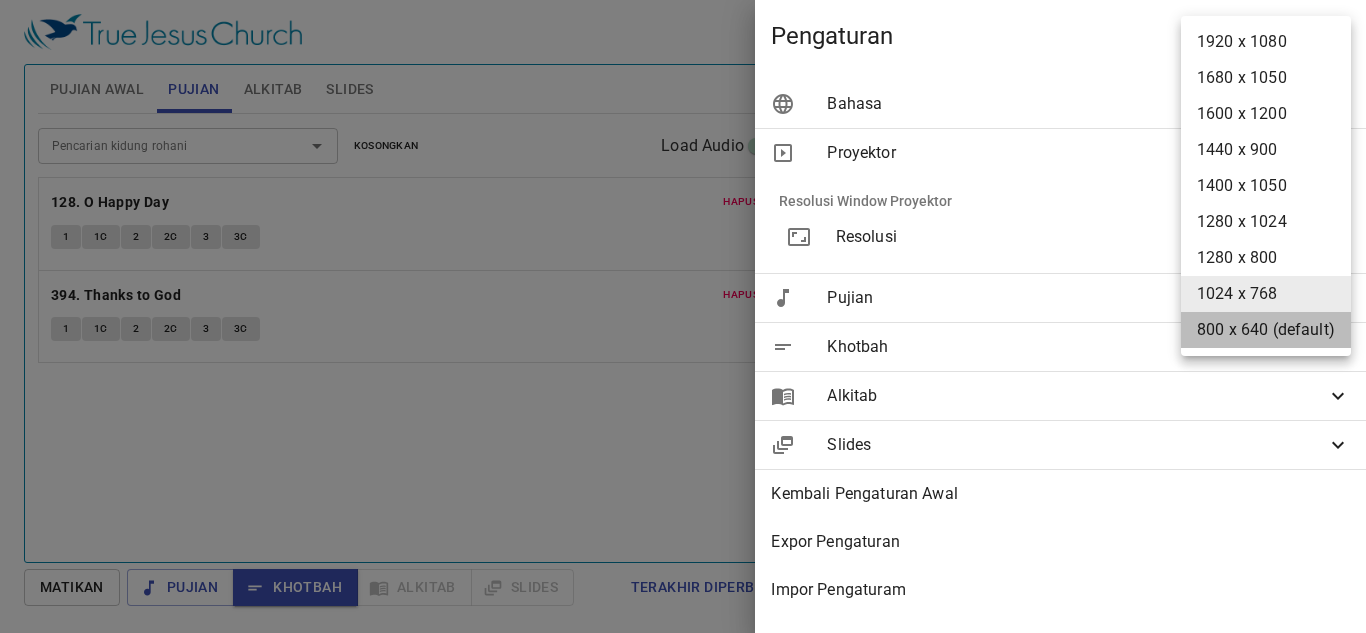 click on "800 x 640 (default)" at bounding box center [1266, 330] 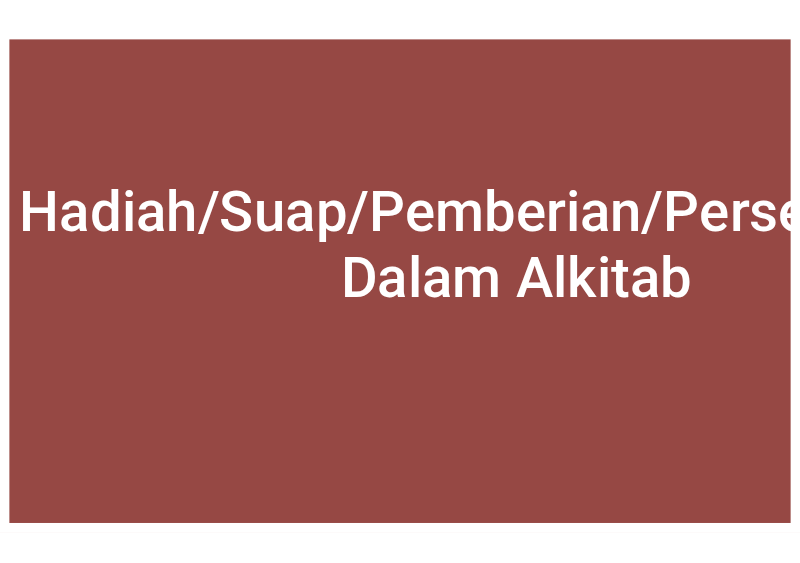 scroll, scrollTop: 0, scrollLeft: 0, axis: both 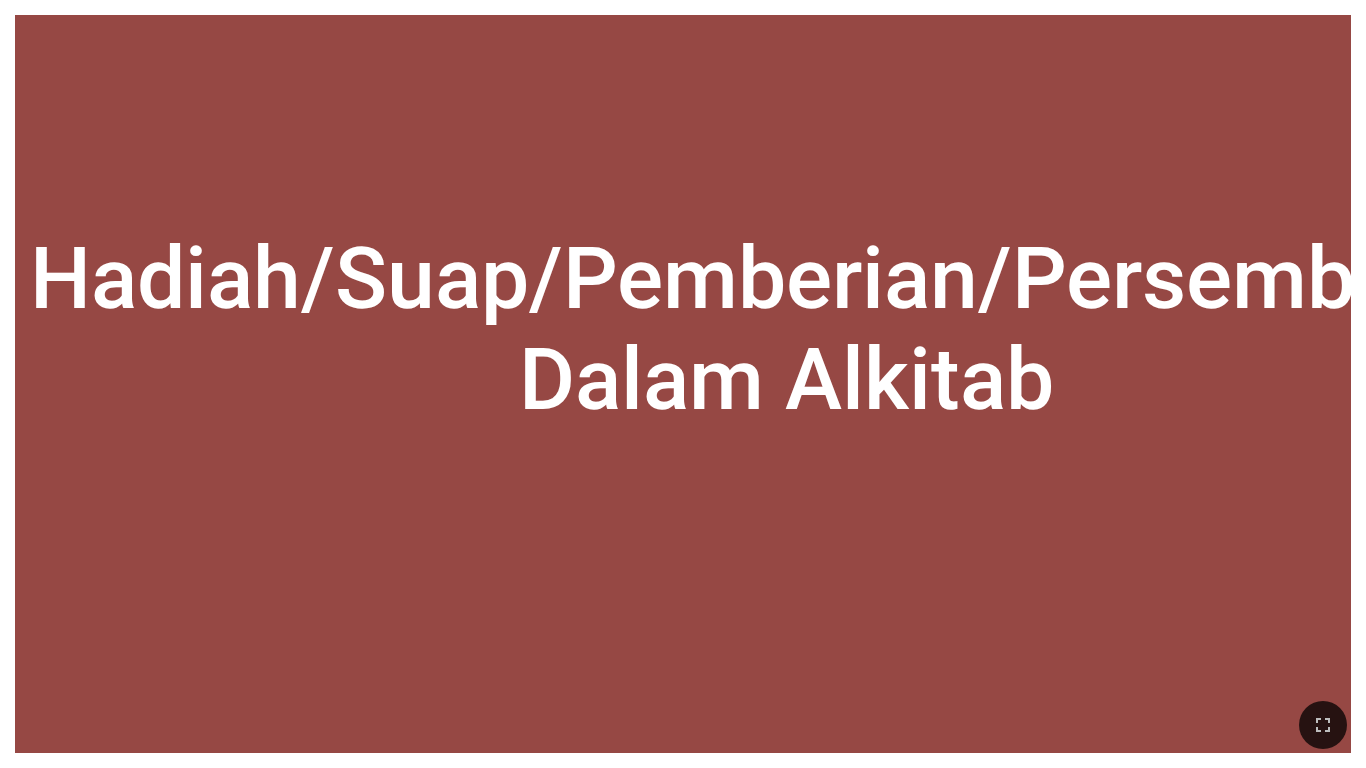 click on "Hadiah/Suap/Pemberian/Persembahan Dalam Alkitab Hadiah/Suap/Pemberian/Persembahan Dalam Alkitab Pujian   Hymns 128 394" at bounding box center (683, 384) 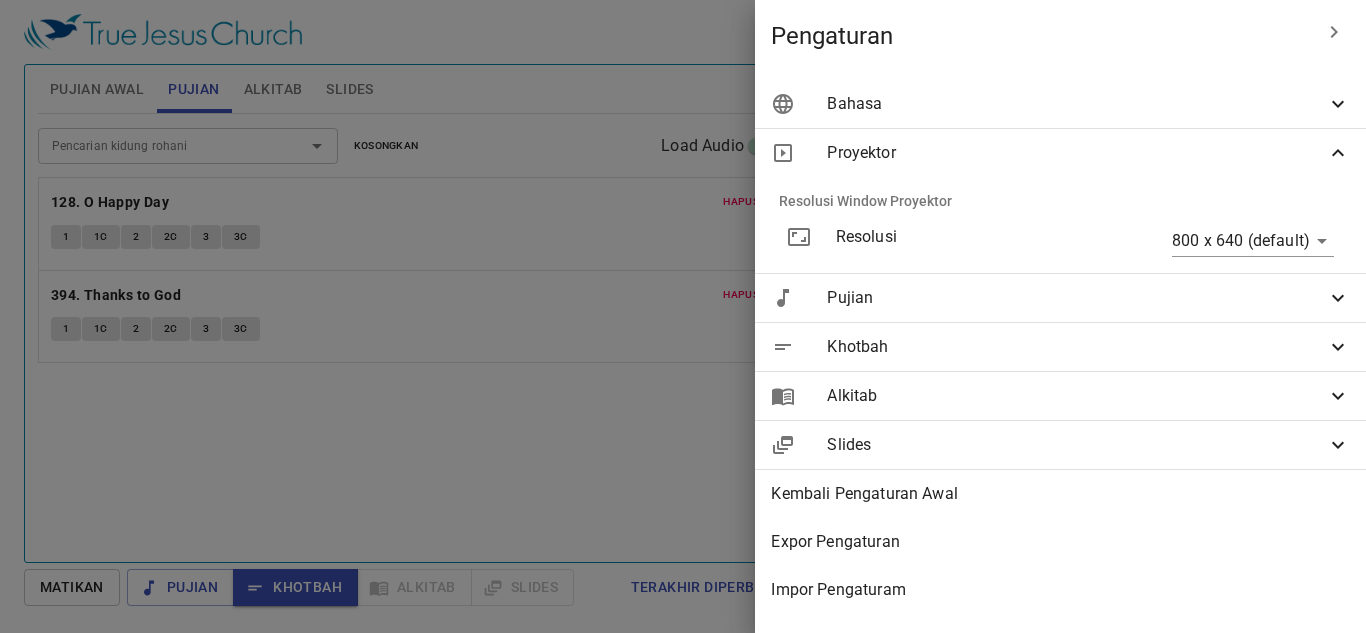scroll, scrollTop: 0, scrollLeft: 0, axis: both 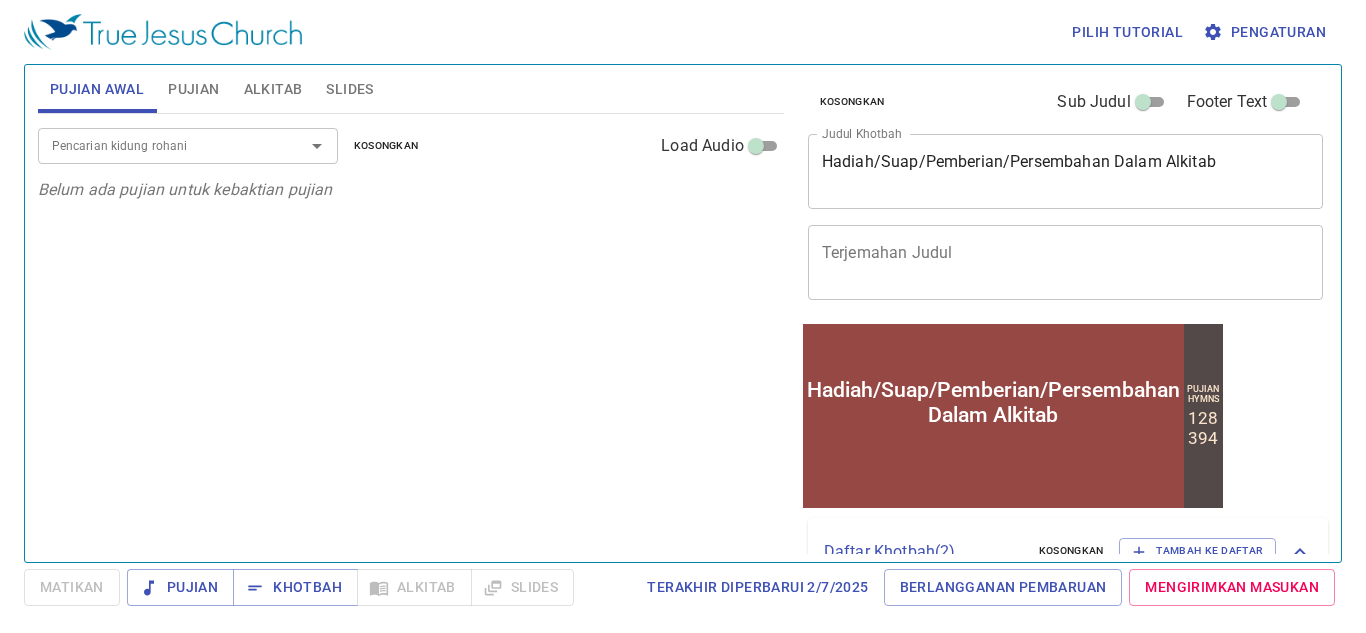 click on "Pujian" at bounding box center [193, 89] 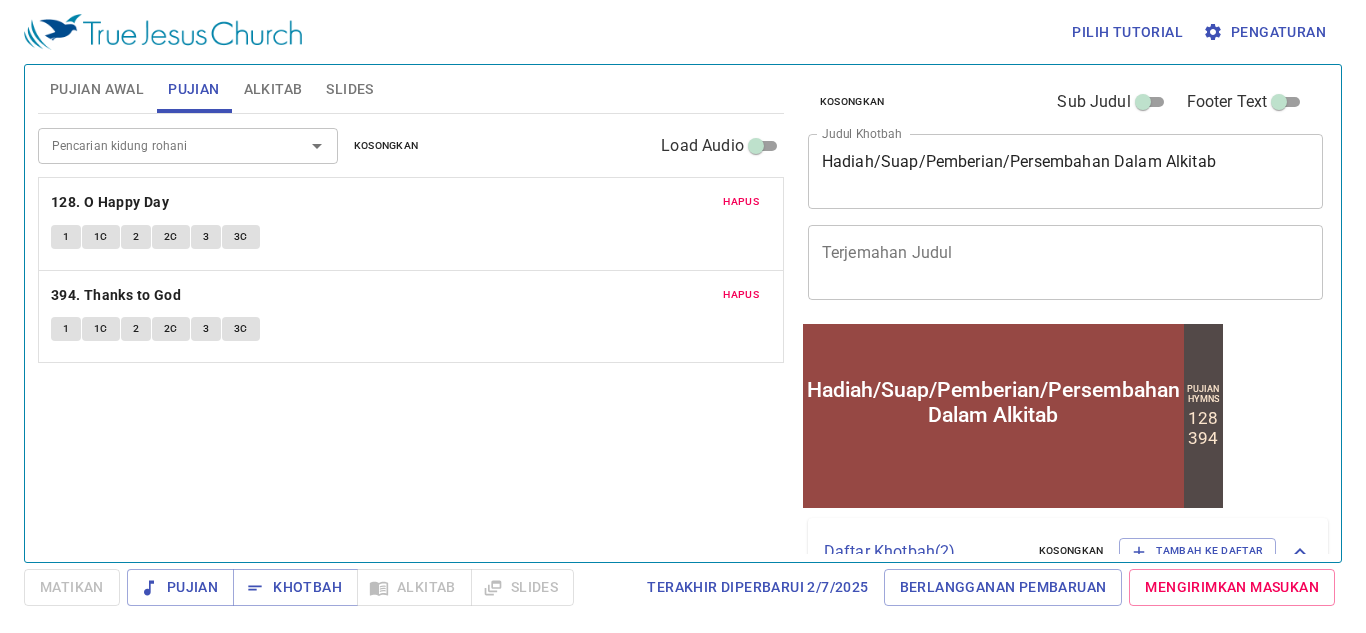 click on "Pengaturan" at bounding box center (1266, 32) 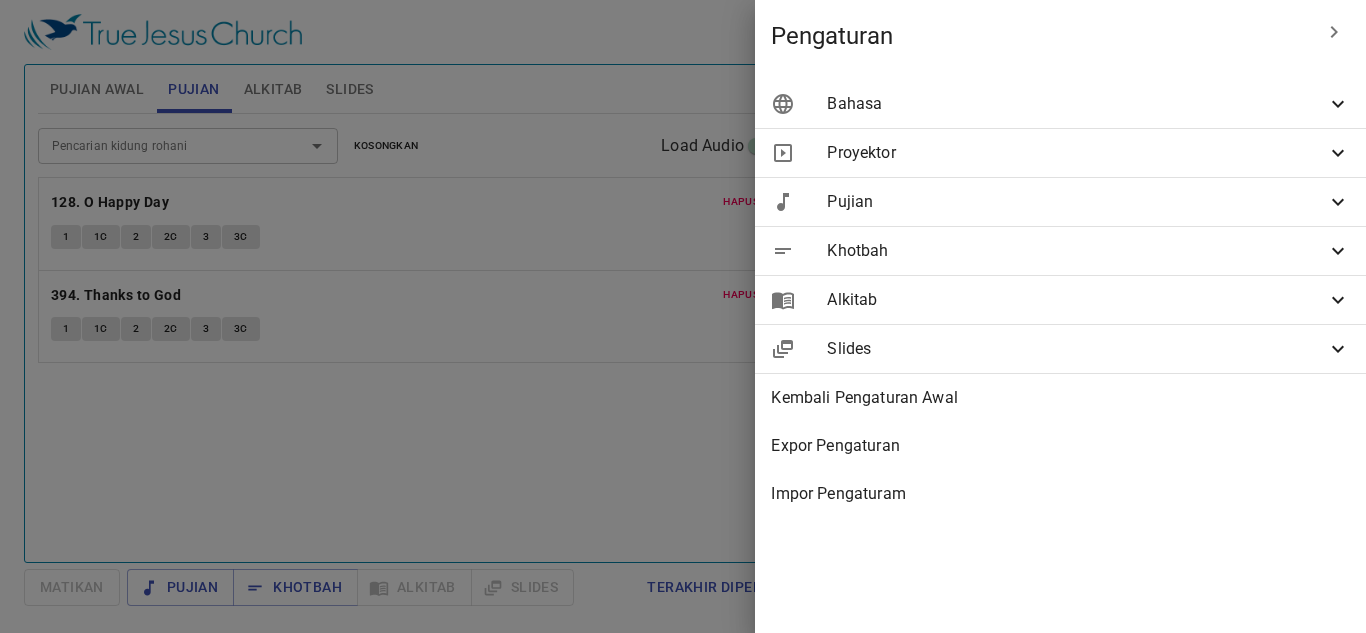 click on "Proyektor" at bounding box center (1060, 153) 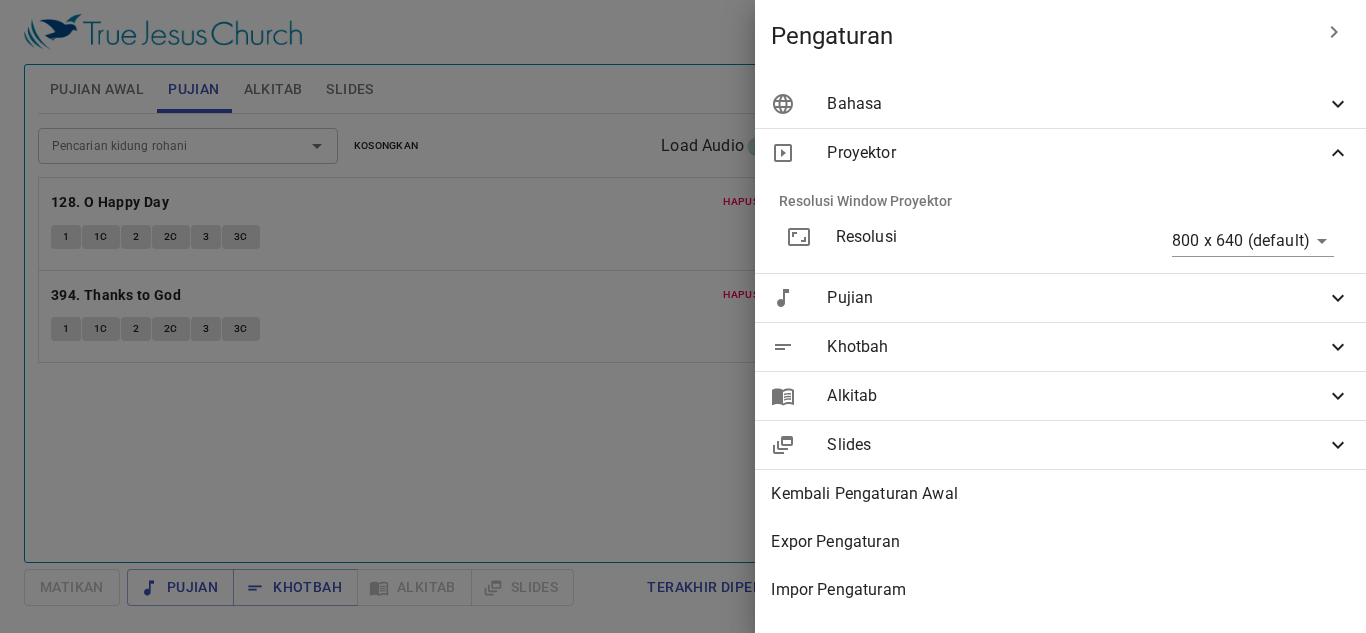 click on "Pilih tutorial Pengaturan Pujian Awal Pujian Alkitab Slides Pencarian kidung rohani Pencarian kidung rohani   Kosongkan Load Audio Belum ada pujian untuk kebaktian pujian Pencarian kidung rohani Pencarian kidung rohani   Kosongkan Load Audio Hapus 128. O Happy Day   1 1C 2 2C 3 3C Hapus 394. Thanks to God   1 1C 2 2C 3 3C Kejadian 1 Referensi Alkitab (Ctrl +/) Referensi Alkitab (Ctrl +/)   Sejarah Ayat   Sebelumnya  (←, ↑)     Selanjutnya  (→, ↓) Tunjukkan 1 ayat Tunjukkan 2 ayat Tunjukkan 3 ayat Tunjukkan 4 ayat Tunjukkan 5 ayat 1 In the beginning God created the heavens and the earth.   ﻿起初 ，　神 創造 天 地 。 2 The earth was without form, and void; and darkness was on the face of the deep. And the Spirit of God was hovering over the face of the waters.   地 是 空虛 混沌 ，淵 面 黑暗 ；　神 的靈 運行 在水 面 上 。 3 Then God said, "Let there be light"; and there was light.   神 說 ：要有 光 ，就有了光 。 4   神 看 光 是好的 暗" at bounding box center [683, 316] 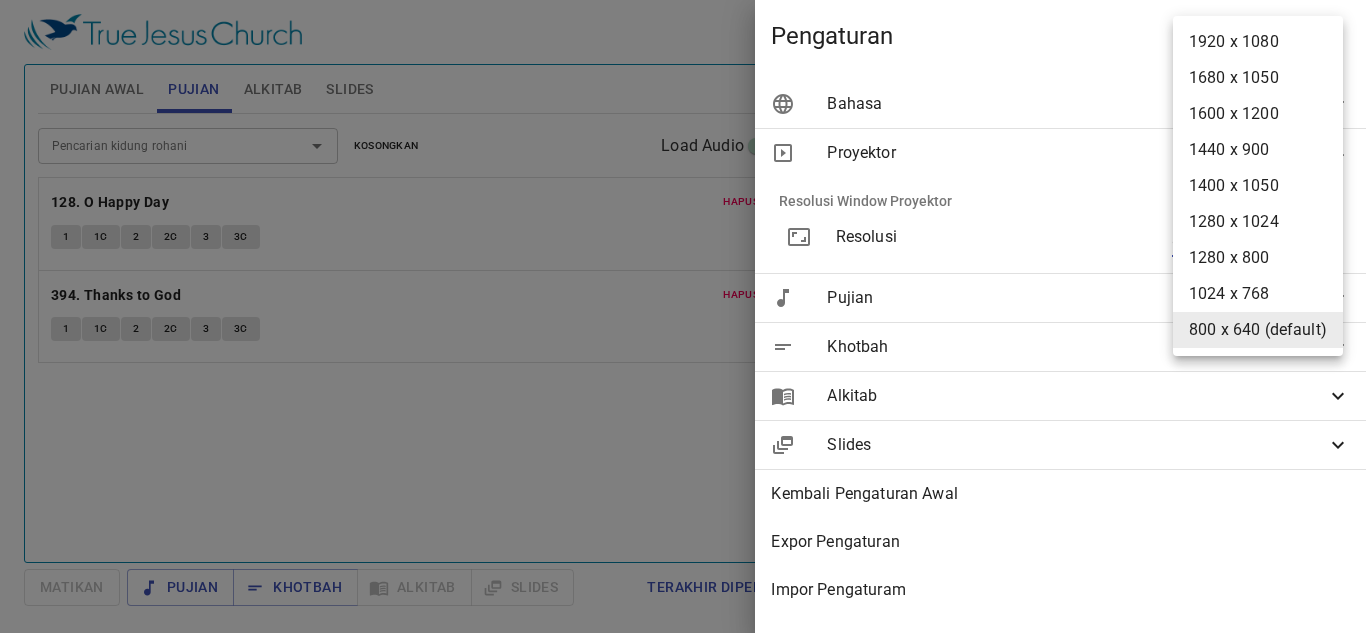 click on "800 x 640 (default)" at bounding box center [1258, 330] 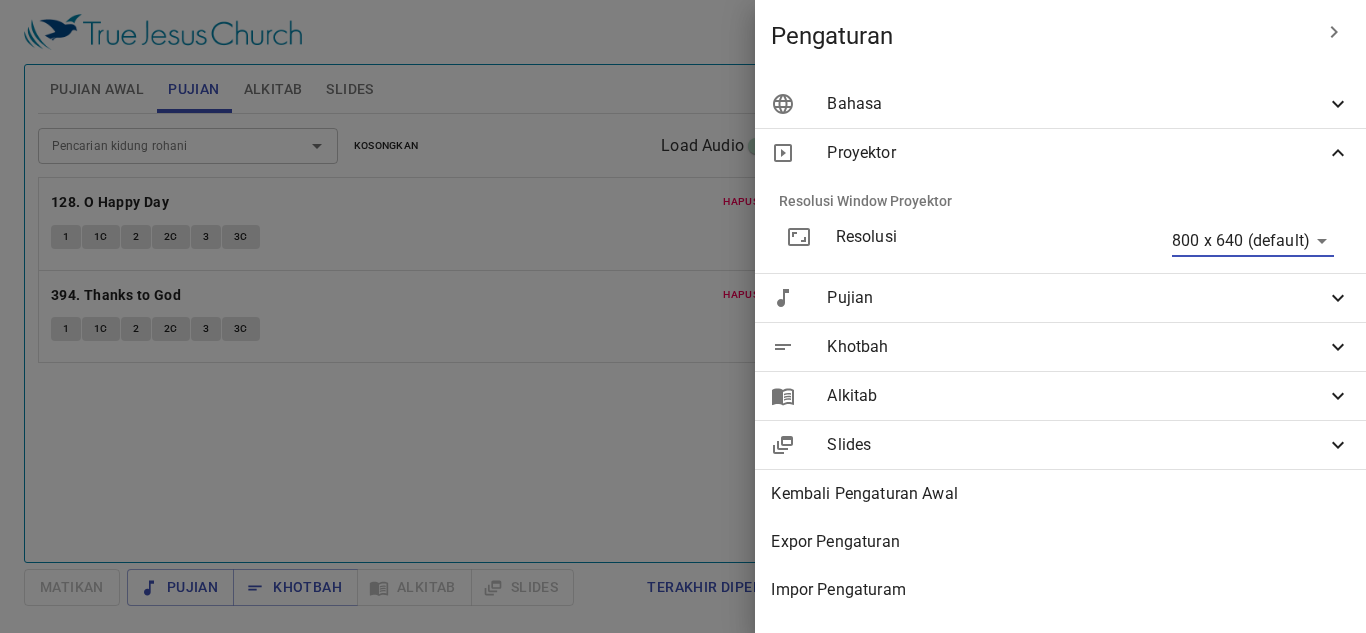 click at bounding box center [683, 316] 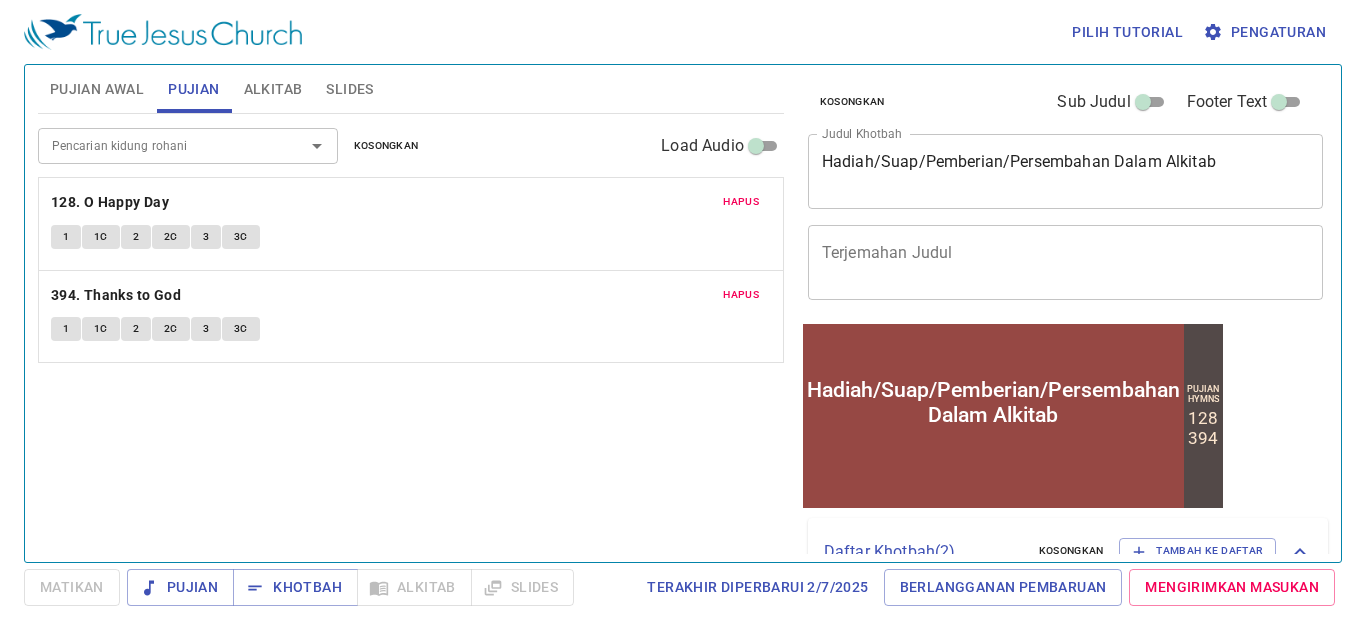 click on "Pencarian kidung rohani" at bounding box center (158, 145) 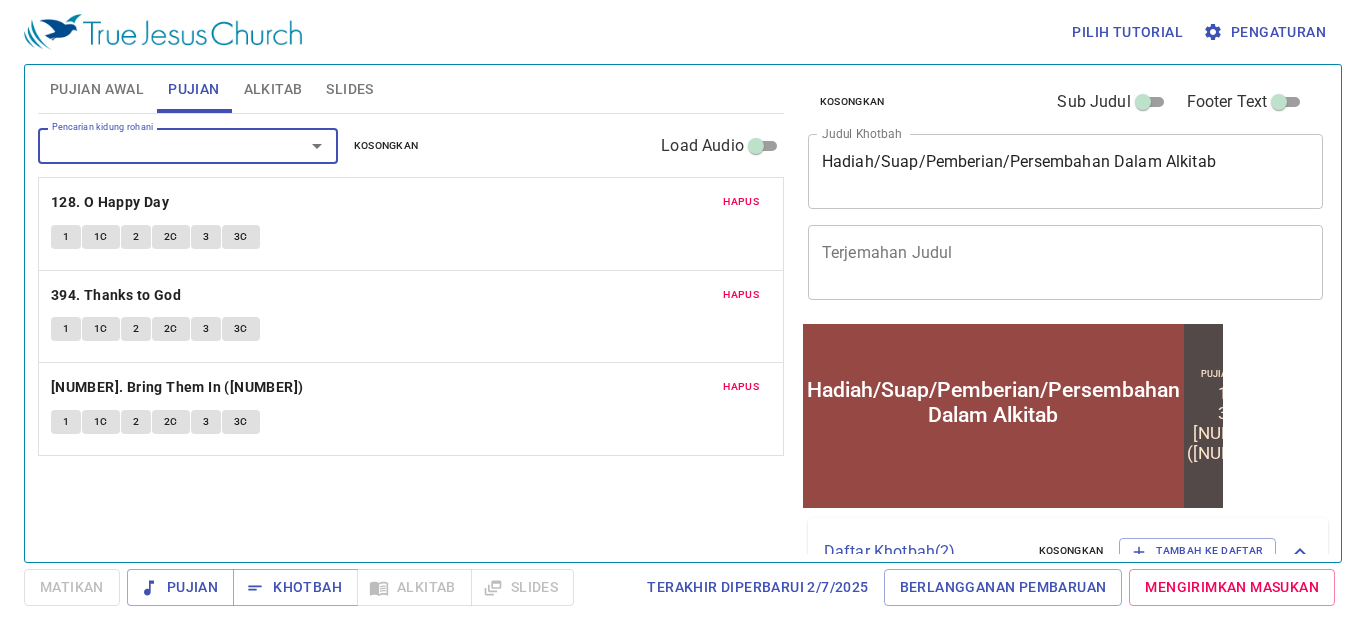 click on "Pencarian kidung rohani" at bounding box center [158, 145] 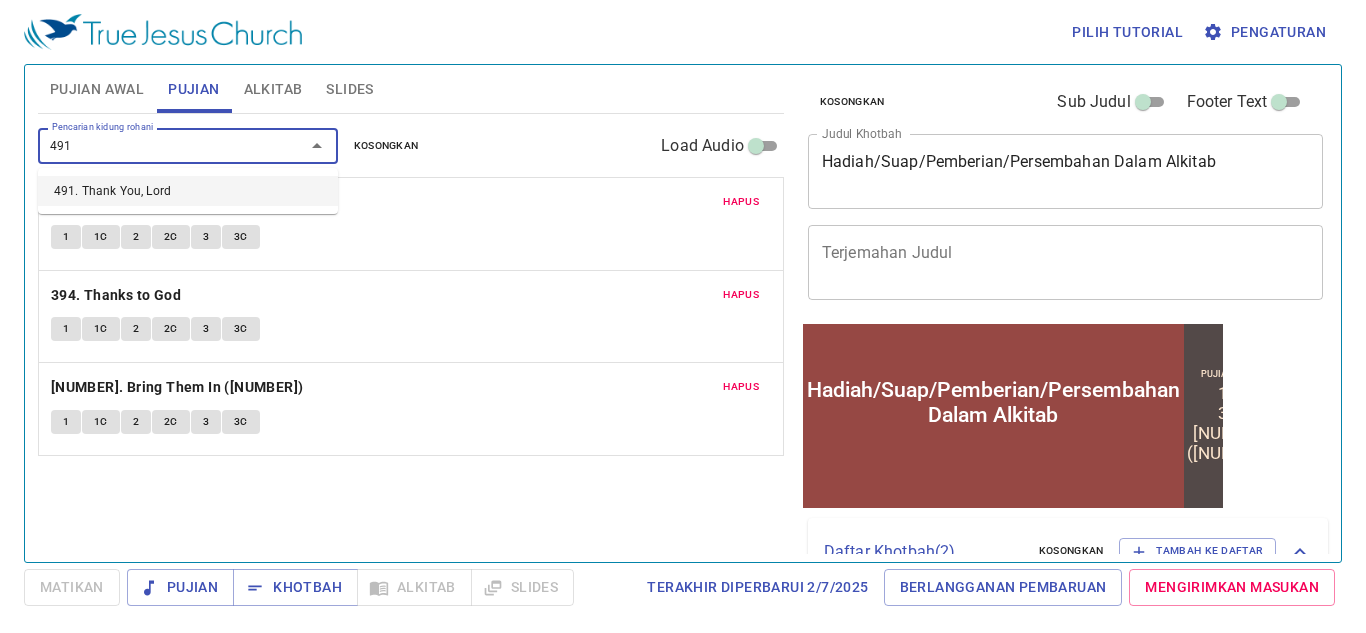 type on "491. Thank You, Lord" 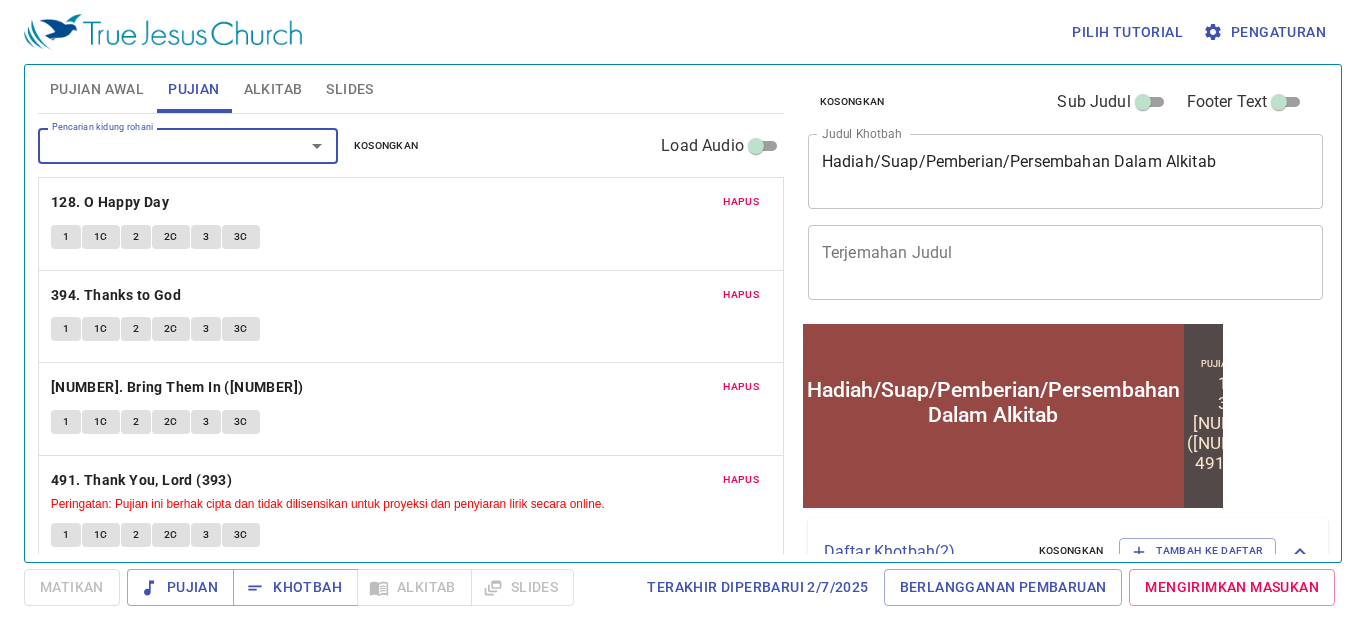 click on "Pujian Awal" at bounding box center (97, 89) 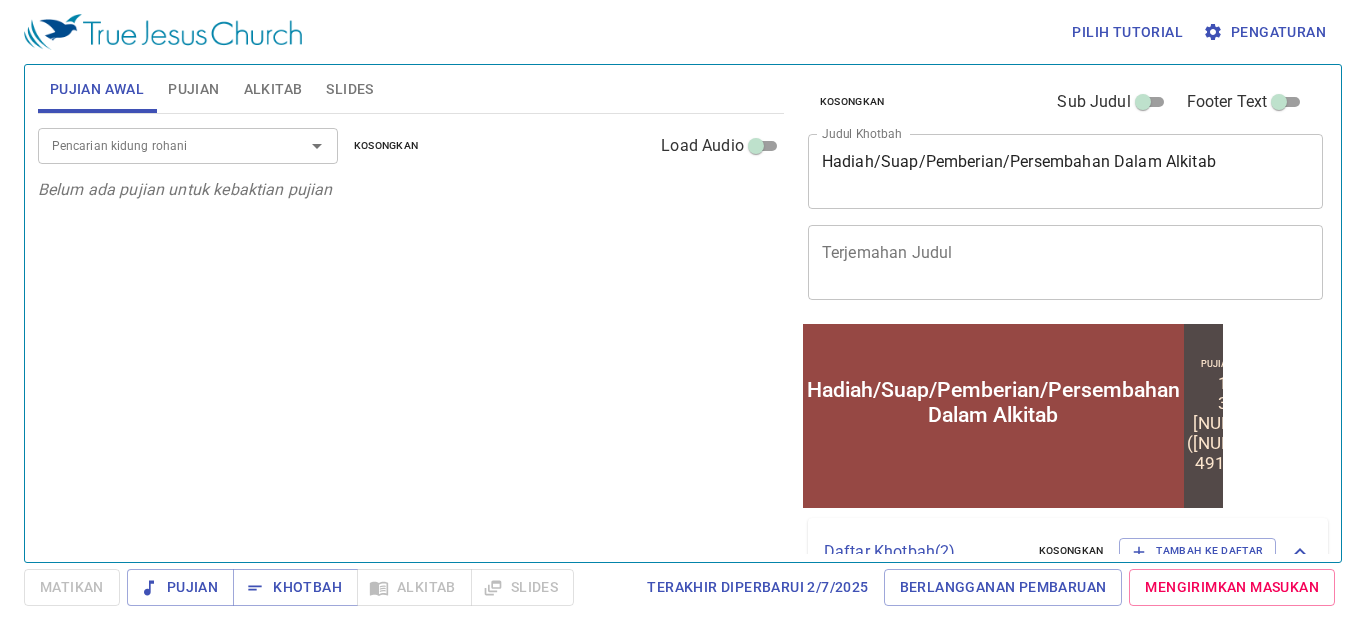click on "Pencarian kidung rohani" at bounding box center (158, 145) 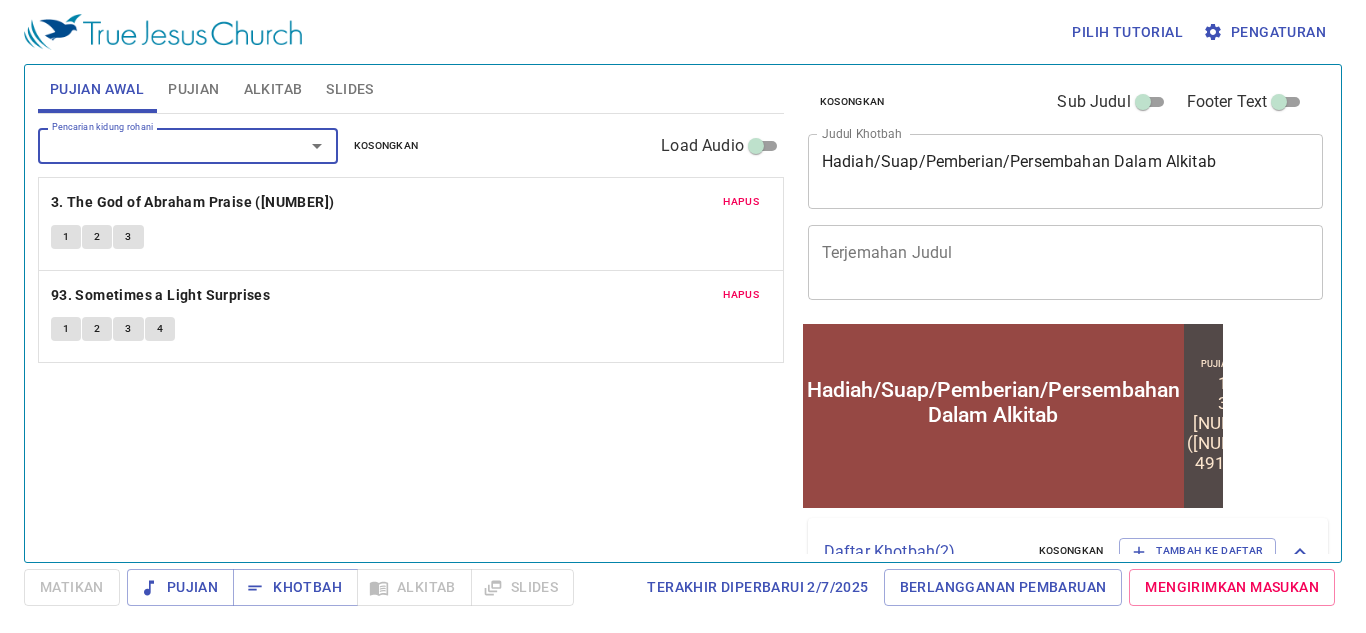 click on "Pujian" at bounding box center (193, 89) 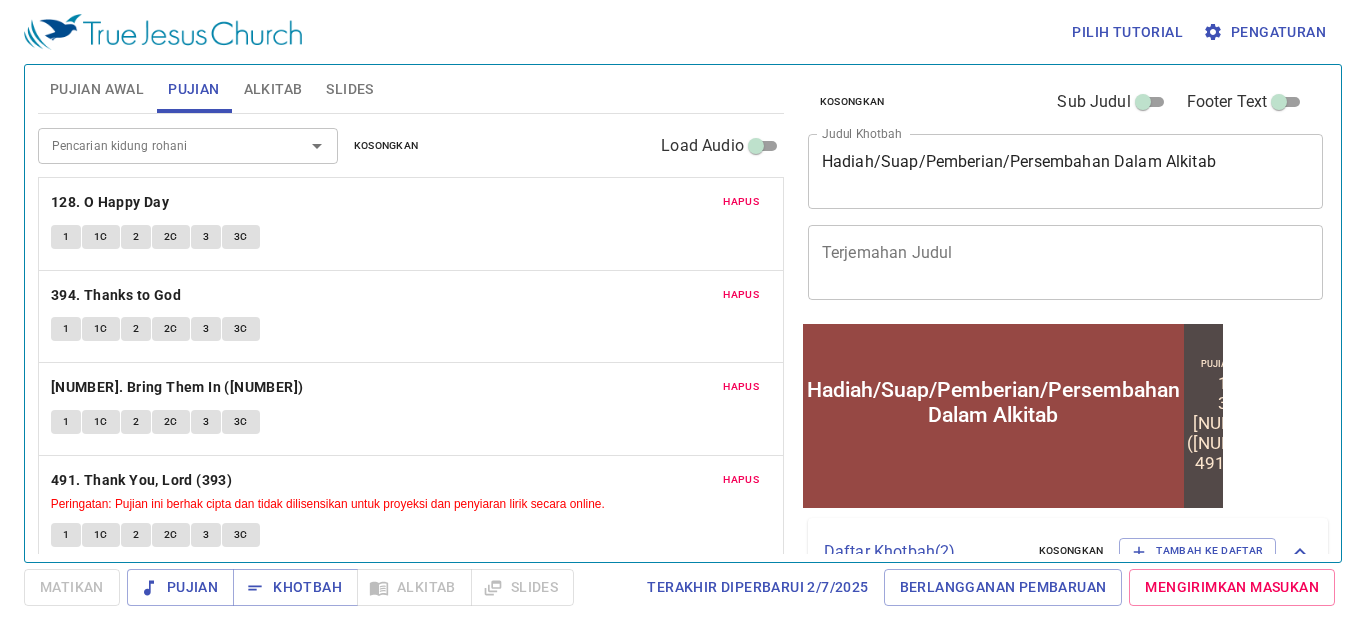 click on "Hapus" at bounding box center (0, 0) 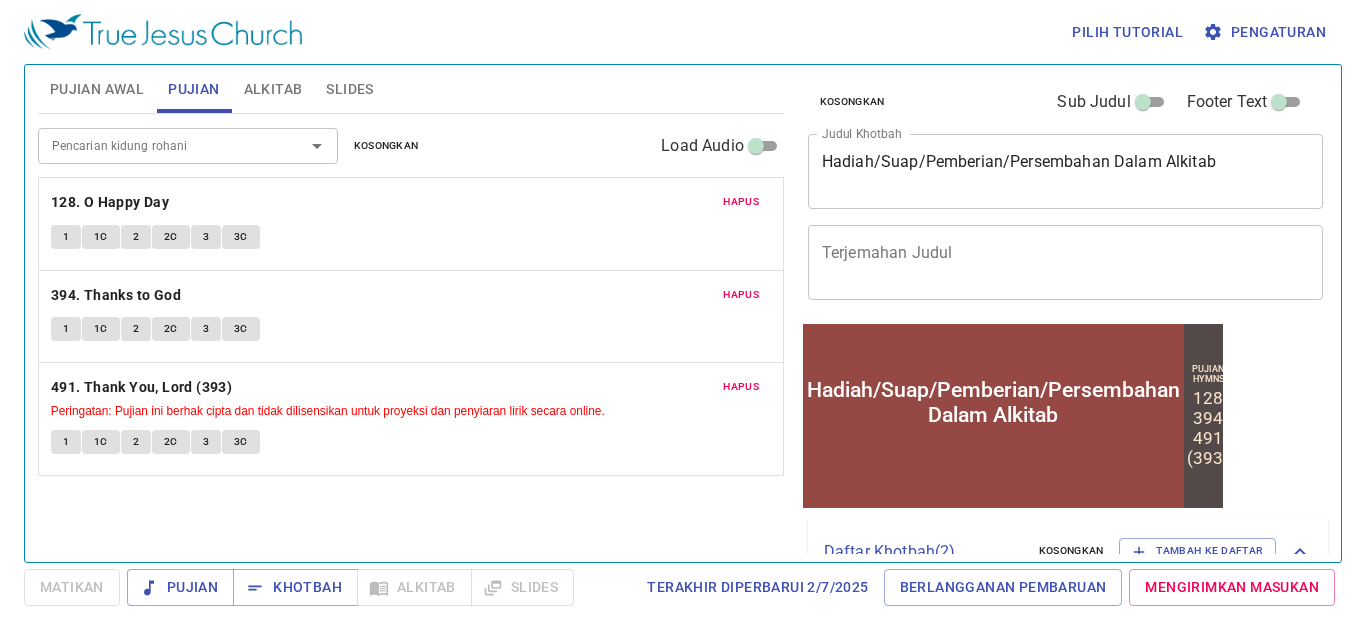 click on "Hapus" at bounding box center (0, 0) 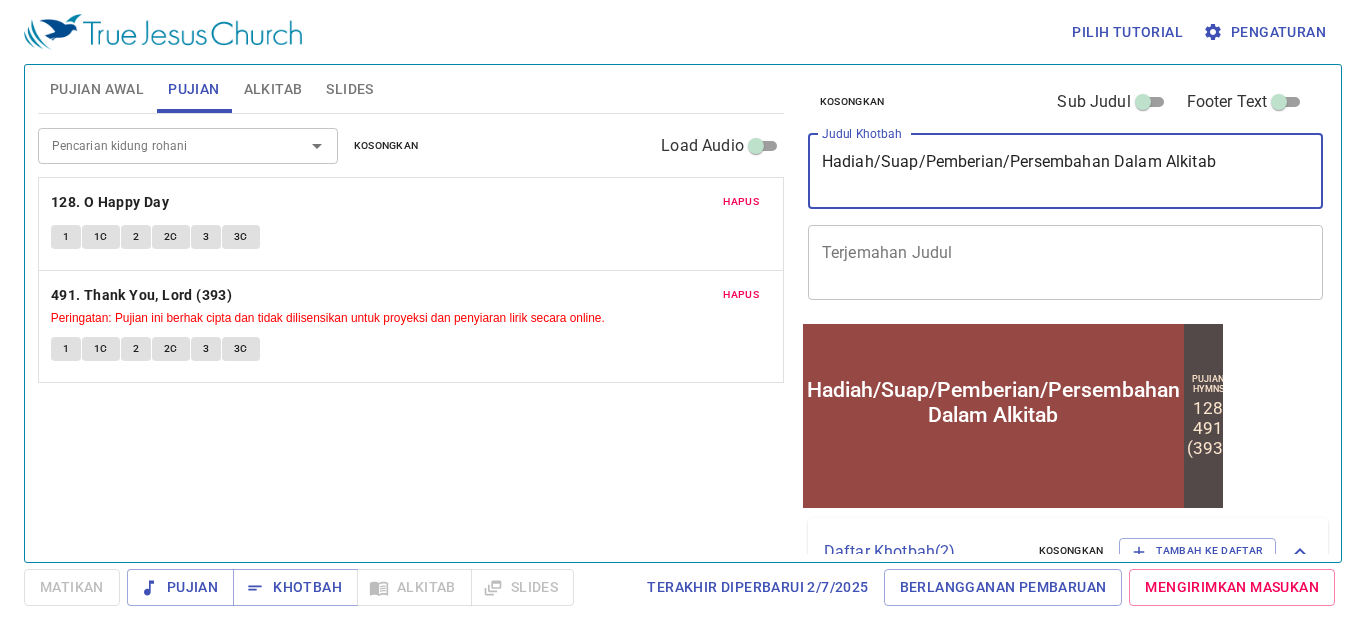click on "Hadiah/Suap/Pemberian/Persembahan Dalam Alkitab" at bounding box center [1066, 171] 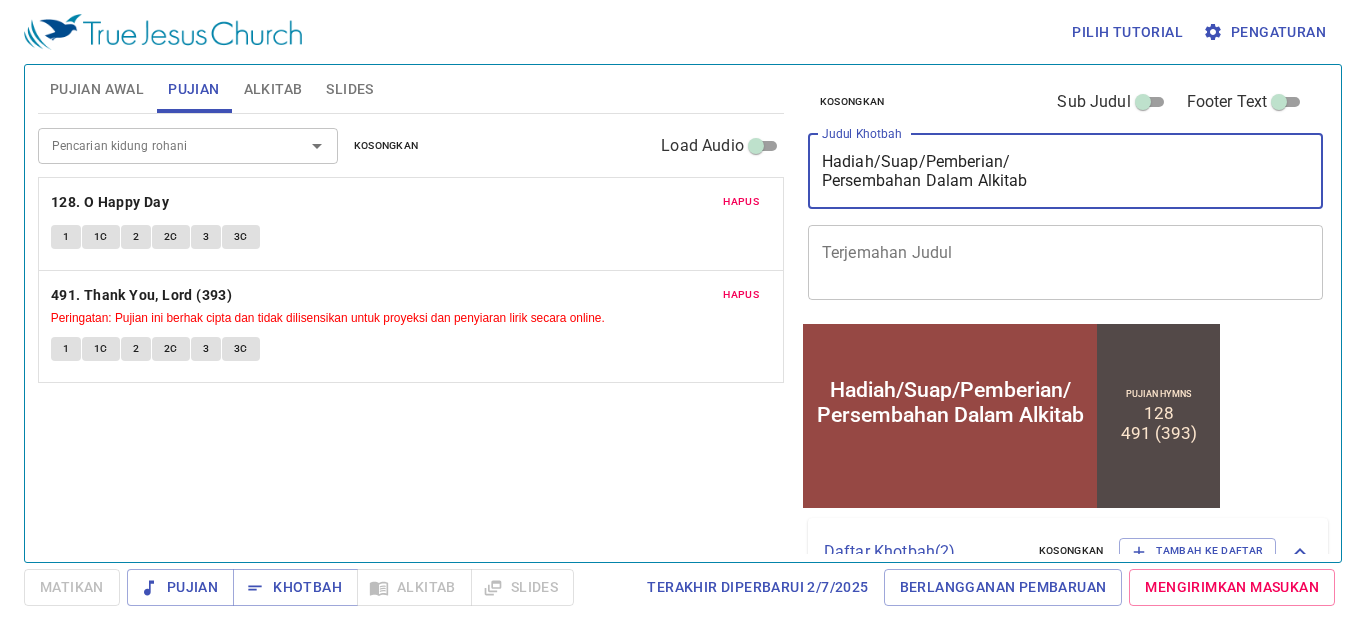 click on "Hadiah/Suap/Pemberian/
Persembahan Dalam Alkitab" at bounding box center (1066, 171) 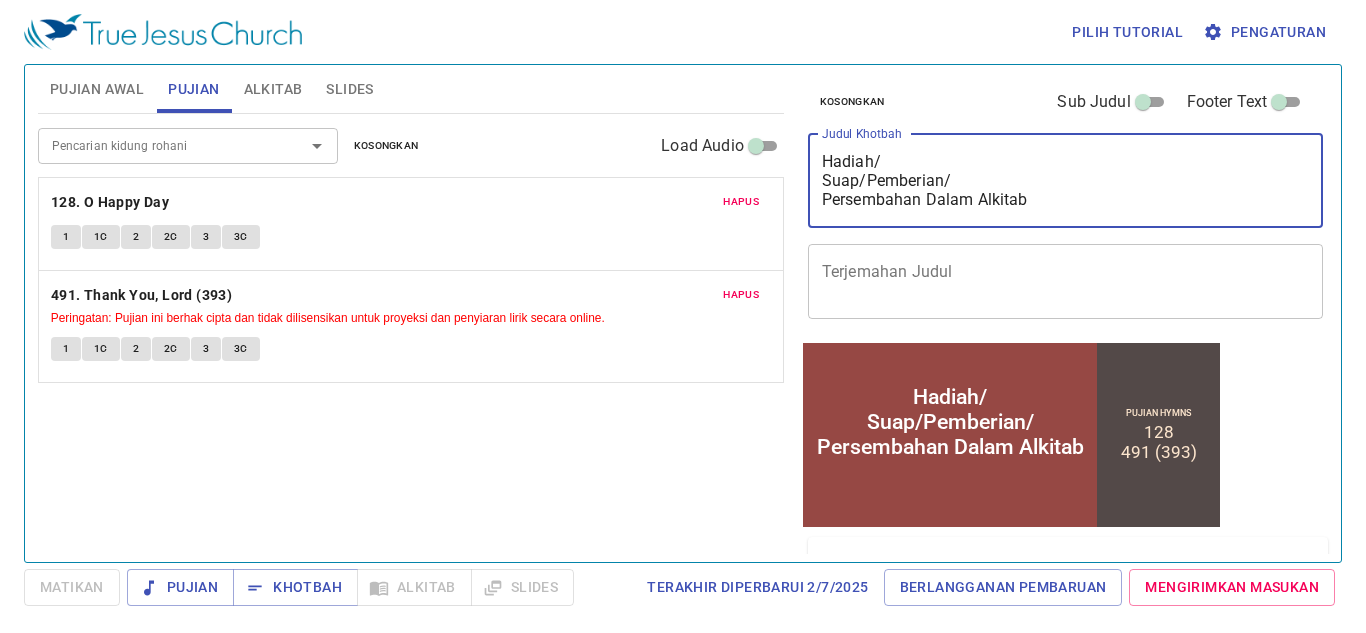 click on "Hadiah/
Suap/Pemberian/
Persembahan Dalam Alkitab" at bounding box center (1066, 180) 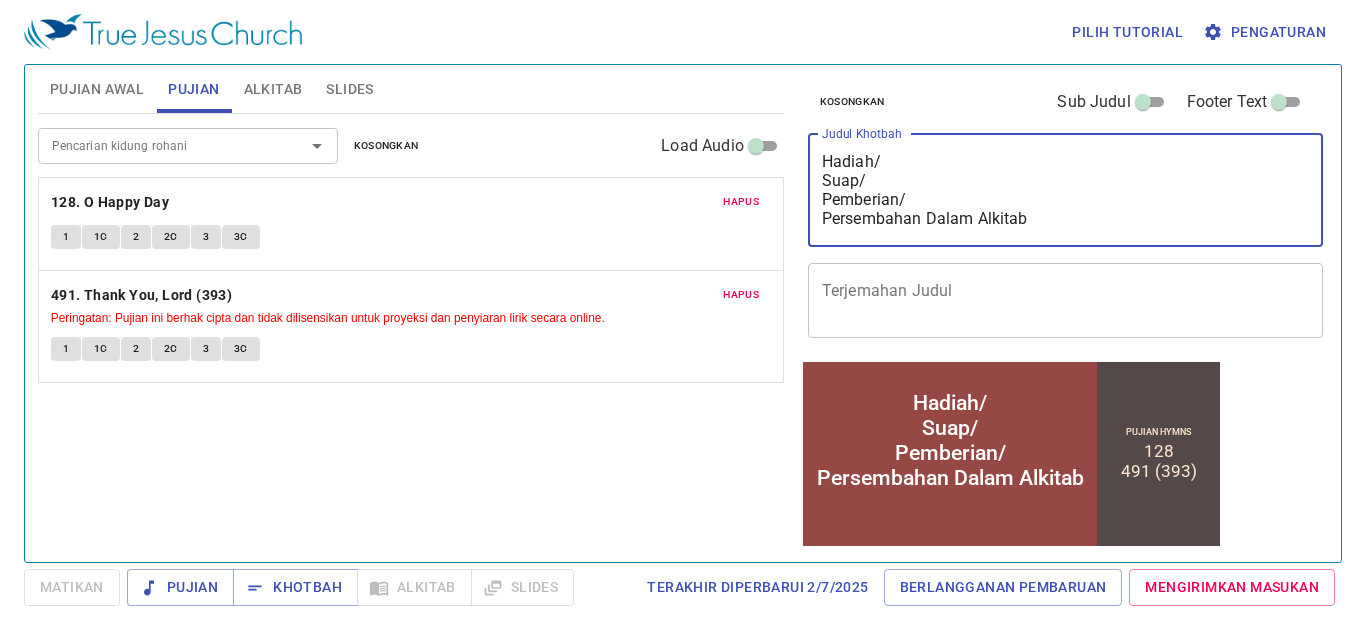 click on "Hadiah/
Suap/
Pemberian/
Persembahan Dalam Alkitab" at bounding box center (1066, 190) 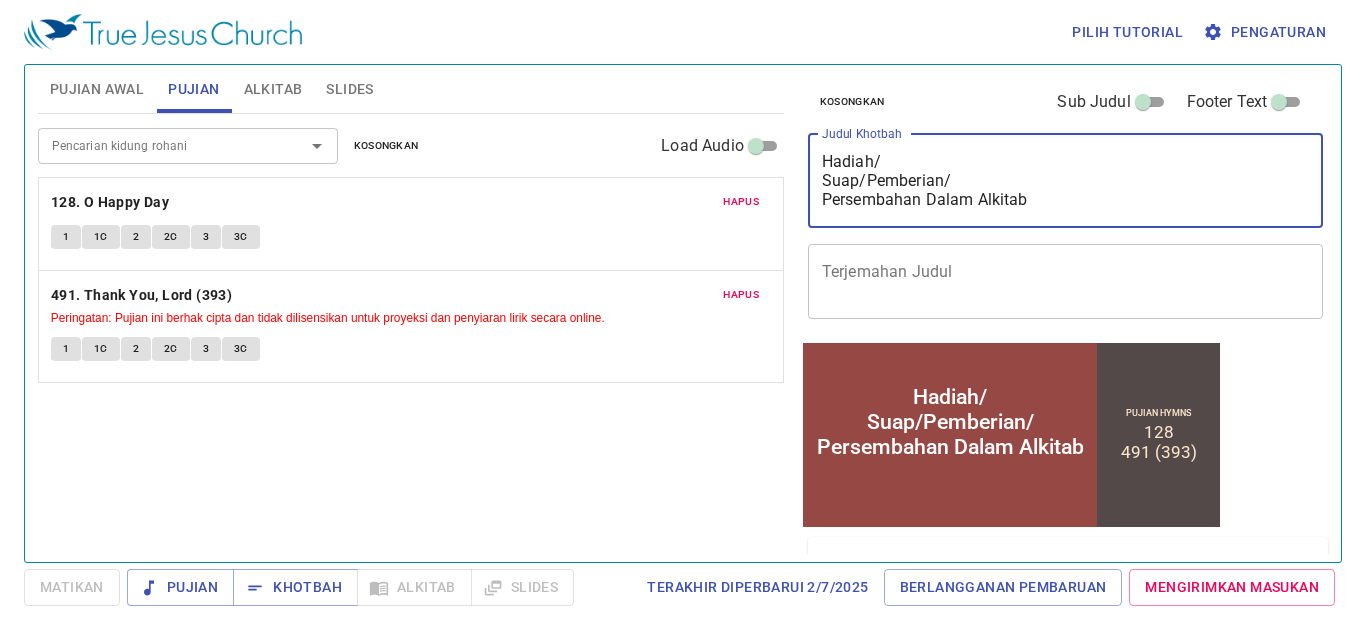 click on "Hadiah/
Suap/Pemberian/
Persembahan Dalam Alkitab" at bounding box center [1066, 180] 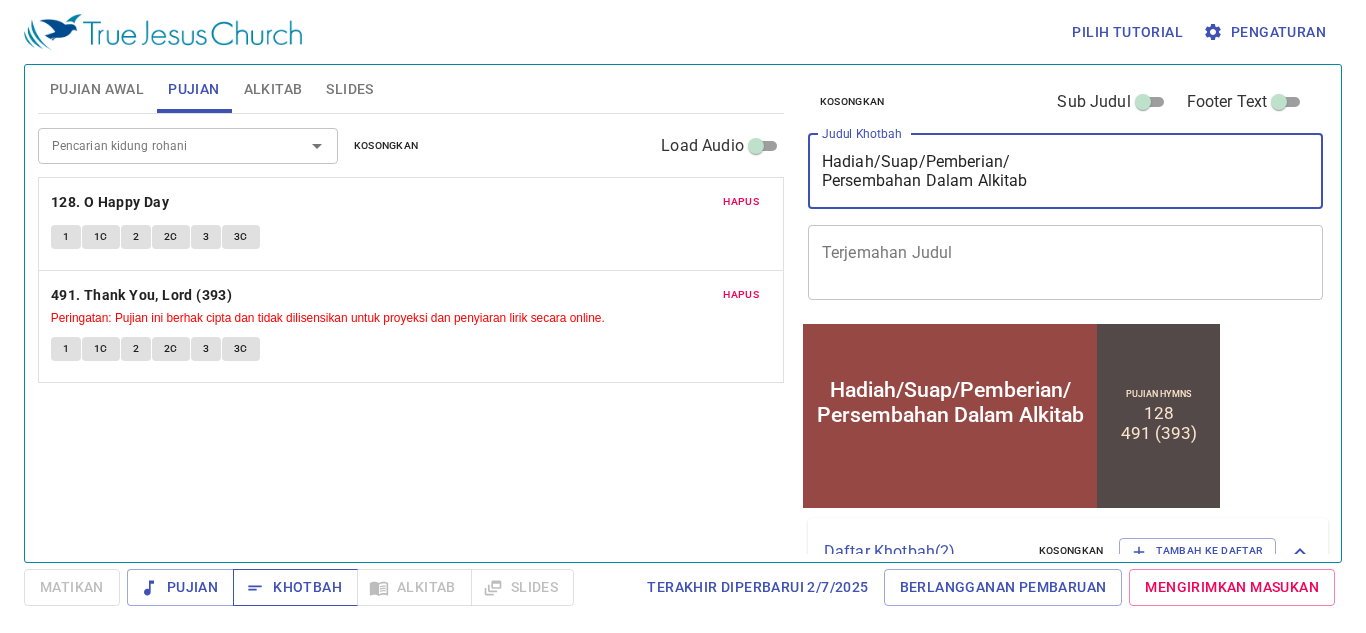 type on "Hadiah/Suap/Pemberian/
Persembahan Dalam Alkitab" 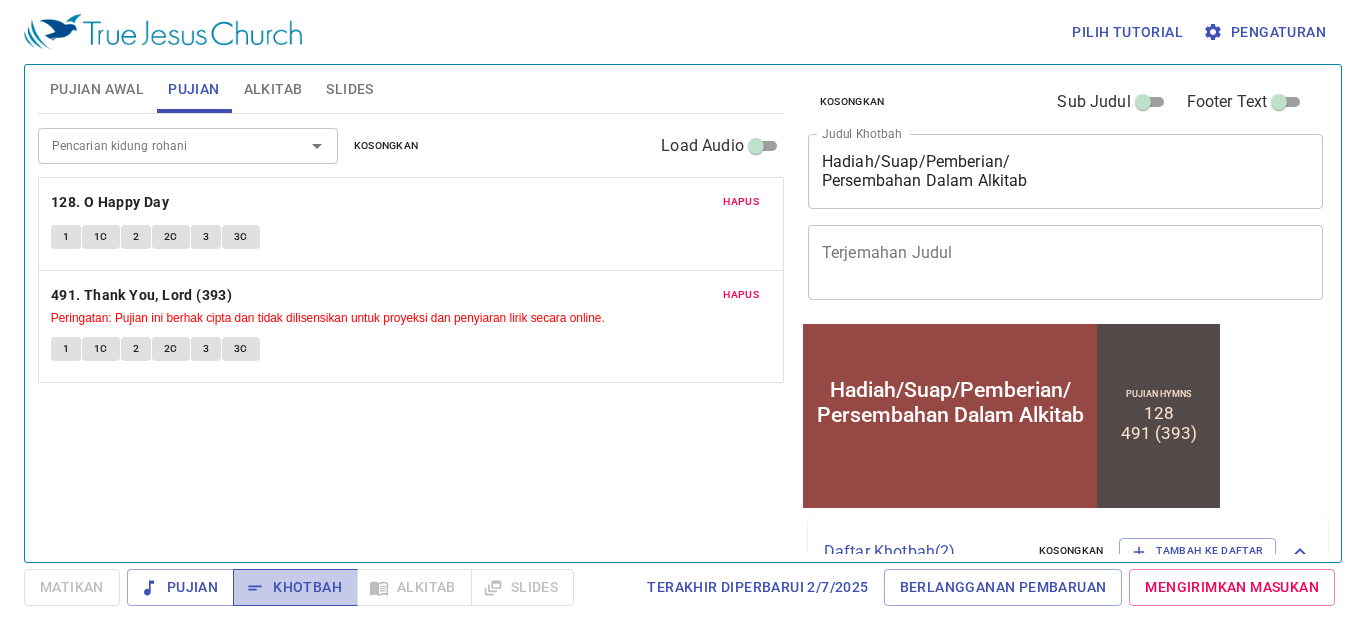 click on "Khotbah" at bounding box center [180, 587] 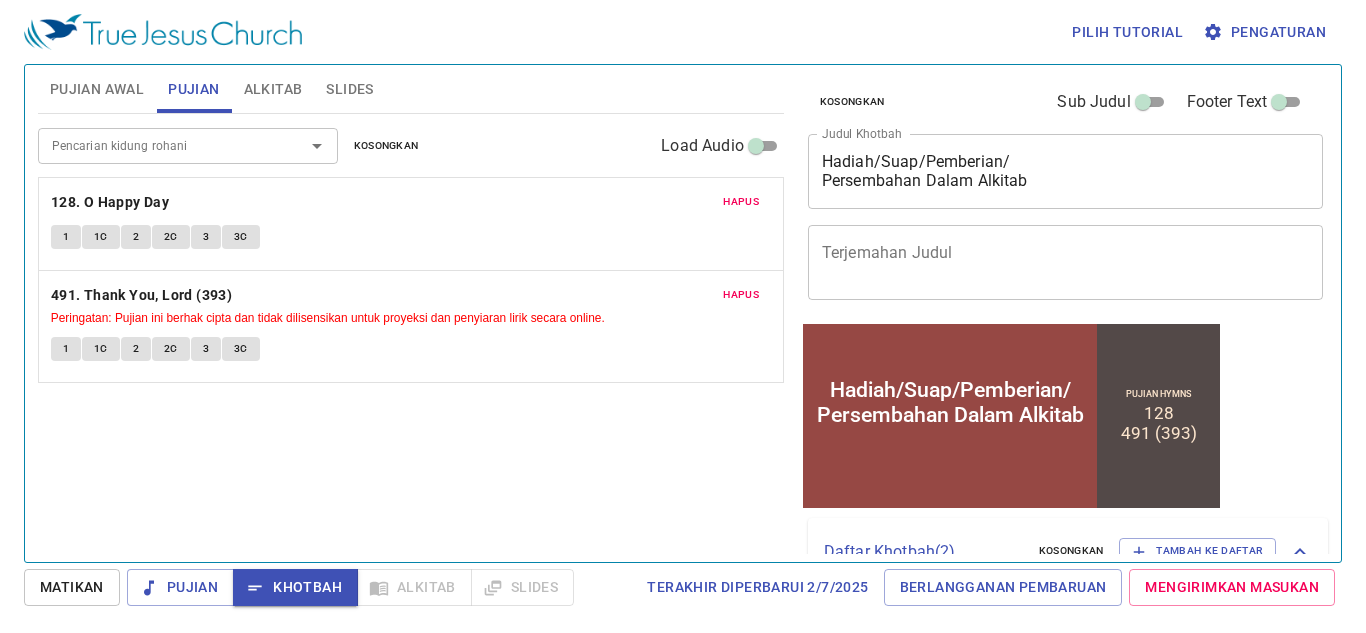 click on "Pengaturan" at bounding box center (1266, 32) 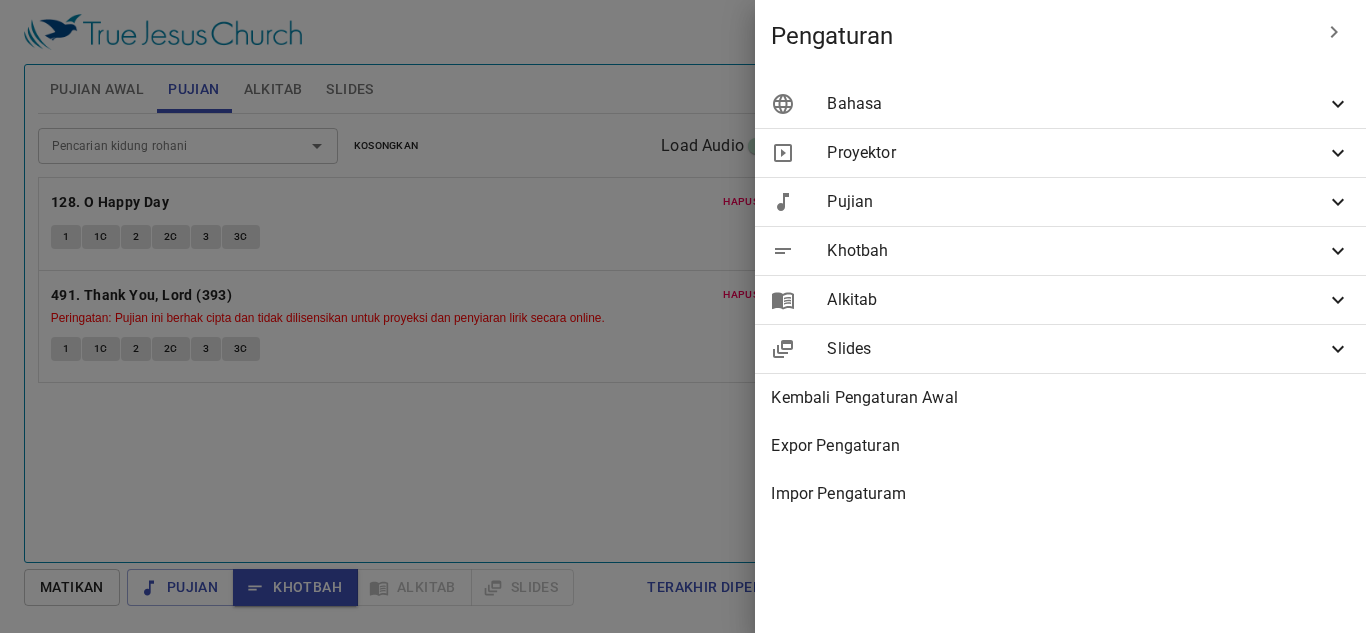 click on "Proyektor" at bounding box center (1076, 104) 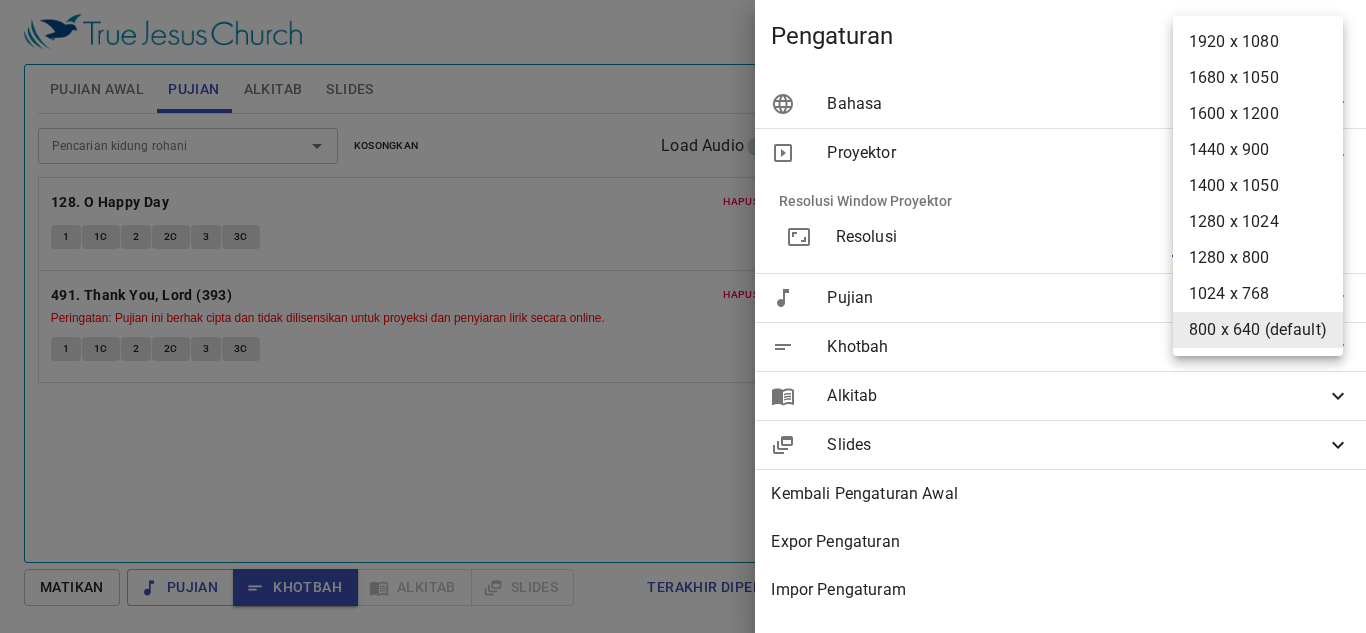 click on "Pilih tutorial Pengaturan Pujian Awal Pujian Alkitab Slides Pencarian kidung rohani Pencarian kidung rohani   Kosongkan Load Audio Hapus 3. The God of Abraham Praise (517)   1 2 3 Hapus 93. Sometimes a Light Surprises   1 2 3 4 Pencarian kidung rohani Pencarian kidung rohani   Kosongkan Load Audio Hapus 128. O Happy Day   1 1C 2 2C 3 3C Hapus 491. Thank You, Lord (393)   Peringatan: Pujian ini berhak cipta dan tidak dilisensikan untuk proyeksi dan penyiaran lirik secara online. 1 1C 2 2C 3 3C Kejadian 1 Referensi Alkitab (Ctrl +/) Referensi Alkitab (Ctrl +/)   Sejarah Ayat   Sebelumnya  (←, ↑)     Selanjutnya  (→, ↓) Tunjukkan 1 ayat Tunjukkan 2 ayat Tunjukkan 3 ayat Tunjukkan 4 ayat Tunjukkan 5 ayat 1 In the beginning God created the heavens and the earth.   ﻿起初 ，　神 創造 天 地 。 2 The earth was without form, and void; and darkness was on the face of the deep. And the Spirit of God was hovering over the face of the waters.   地 是 空虛 混沌 ，淵 面 黑暗 3" at bounding box center [683, 316] 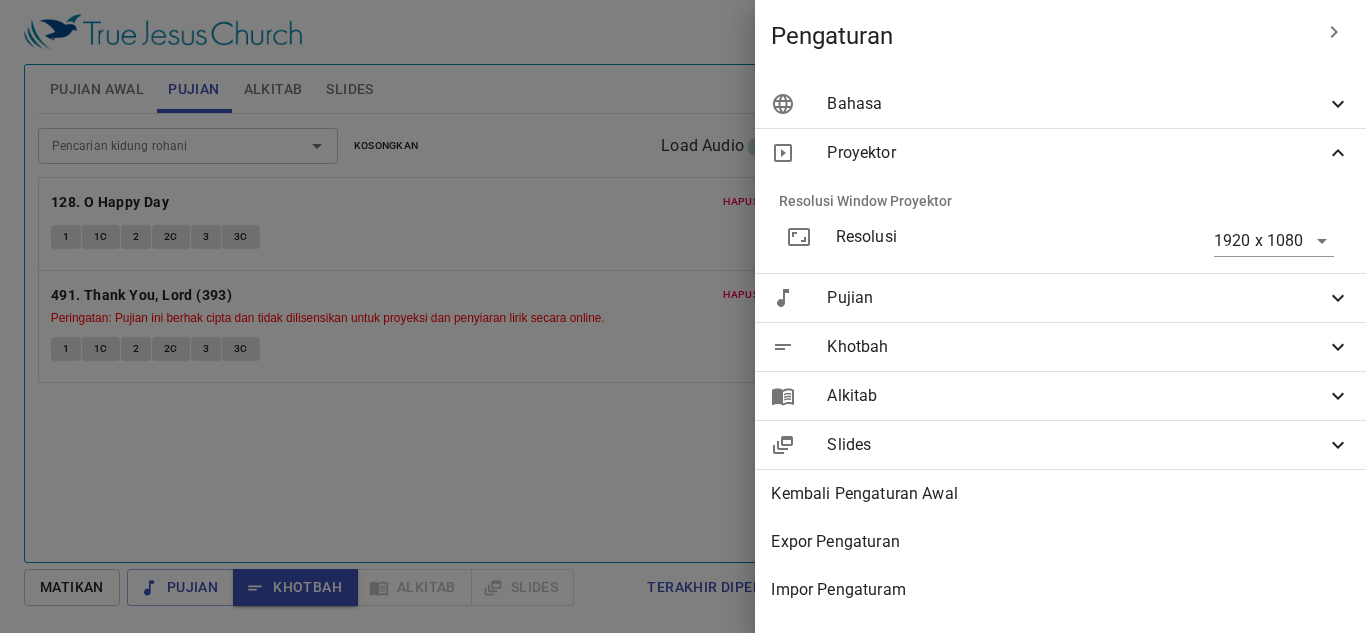 click at bounding box center (683, 316) 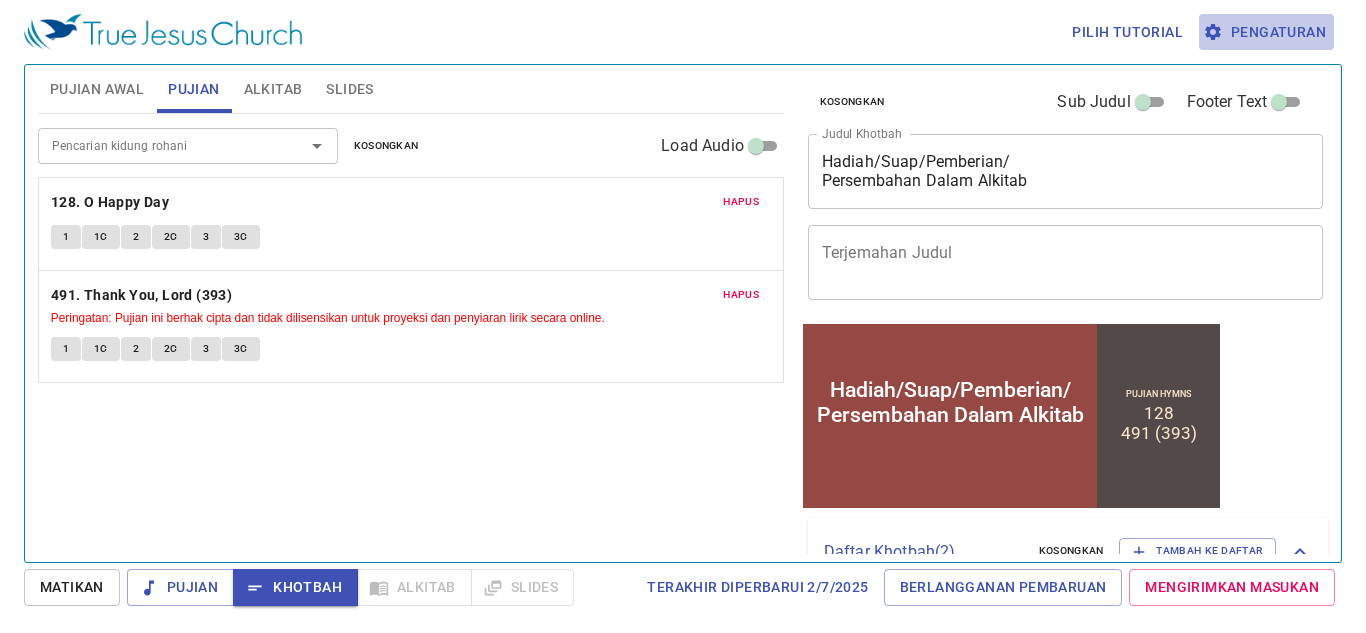 click on "Pengaturan" at bounding box center (1266, 32) 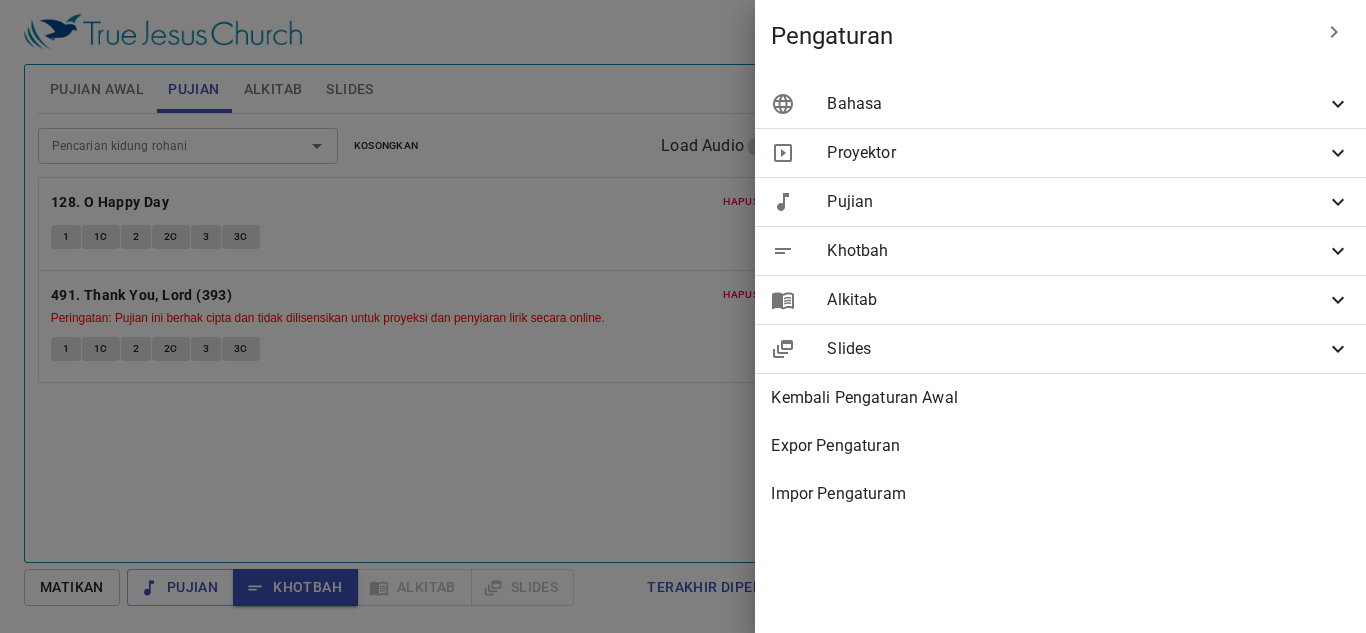 click on "Proyektor" at bounding box center (1076, 104) 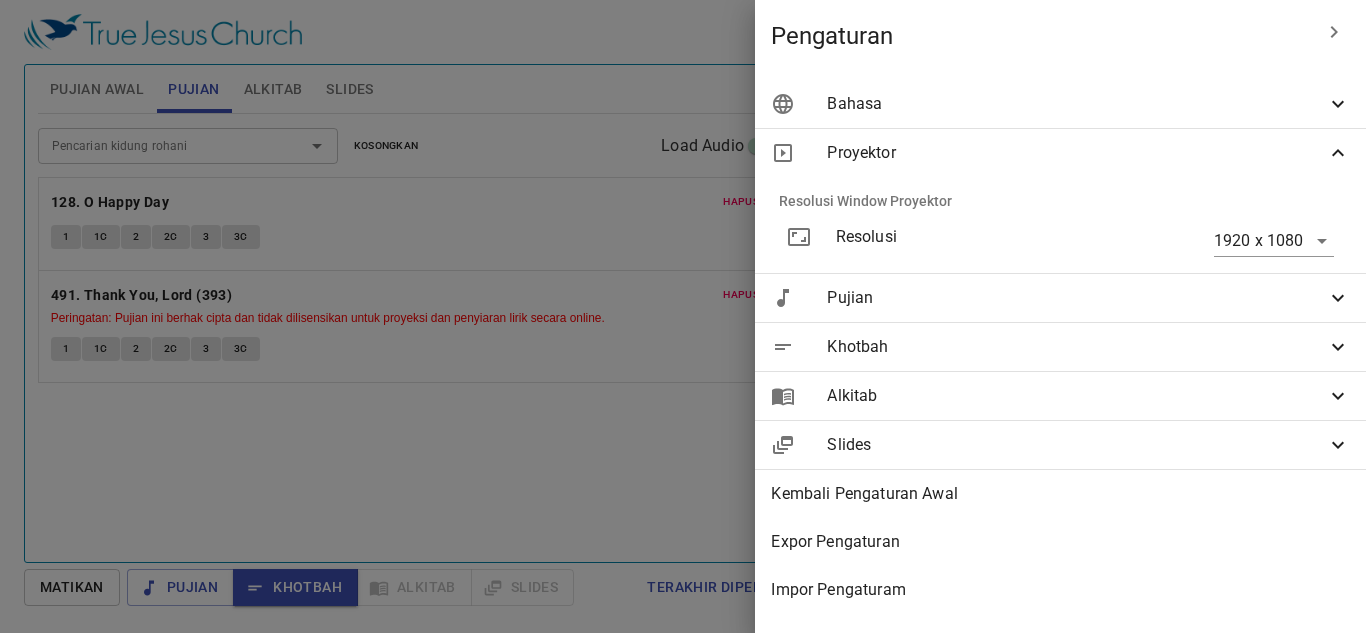 click on "Pilih tutorial Pengaturan Pujian Awal Pujian Alkitab Slides Pencarian kidung rohani Pencarian kidung rohani   Kosongkan Load Audio Hapus 3. The God of Abraham Praise (517)   1 2 3 Hapus 93. Sometimes a Light Surprises   1 2 3 4 Pencarian kidung rohani Pencarian kidung rohani   Kosongkan Load Audio Hapus 128. O Happy Day   1 1C 2 2C 3 3C Hapus 491. Thank You, Lord (393)   Peringatan: Pujian ini berhak cipta dan tidak dilisensikan untuk proyeksi dan penyiaran lirik secara online. 1 1C 2 2C 3 3C Kejadian 1 Referensi Alkitab (Ctrl +/) Referensi Alkitab (Ctrl +/)   Sejarah Ayat   Sebelumnya  (←, ↑)     Selanjutnya  (→, ↓) Tunjukkan 1 ayat Tunjukkan 2 ayat Tunjukkan 3 ayat Tunjukkan 4 ayat Tunjukkan 5 ayat 1 In the beginning God created the heavens and the earth.   ﻿起初 ，　神 創造 天 地 。 2 The earth was without form, and void; and darkness was on the face of the deep. And the Spirit of God was hovering over the face of the waters.   地 是 空虛 混沌 ，淵 面 黑暗 3" at bounding box center [683, 316] 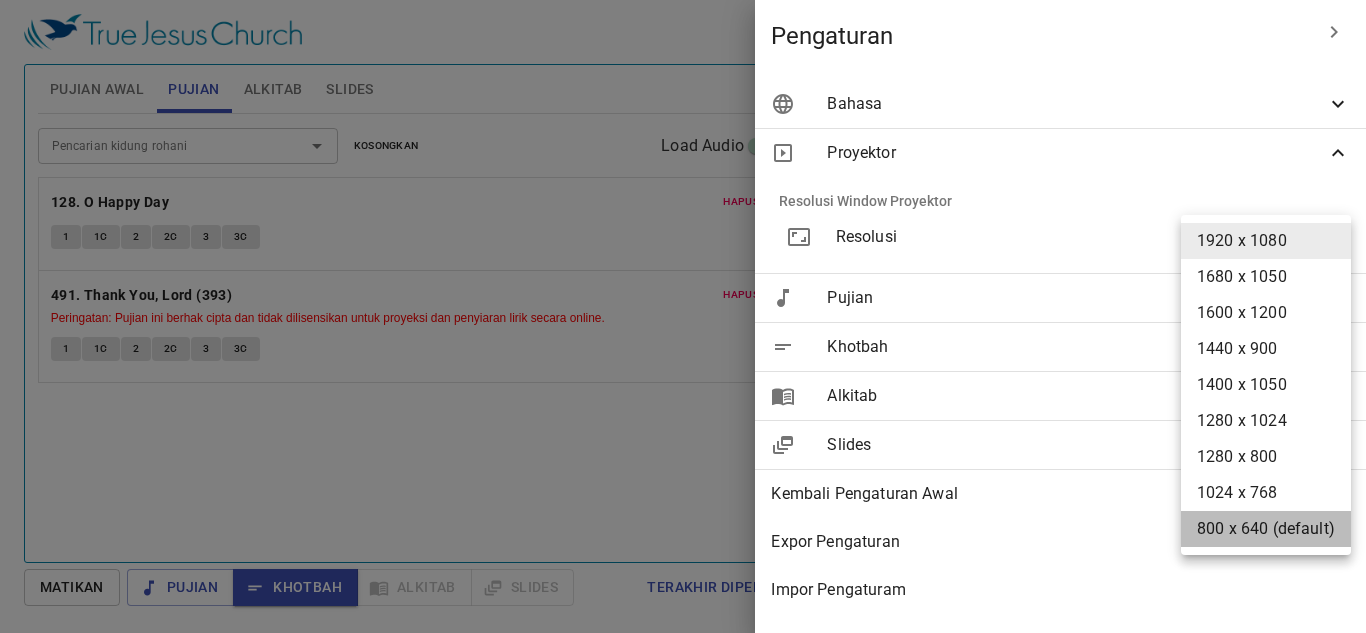 click on "800 x 640 (default)" at bounding box center (1266, 529) 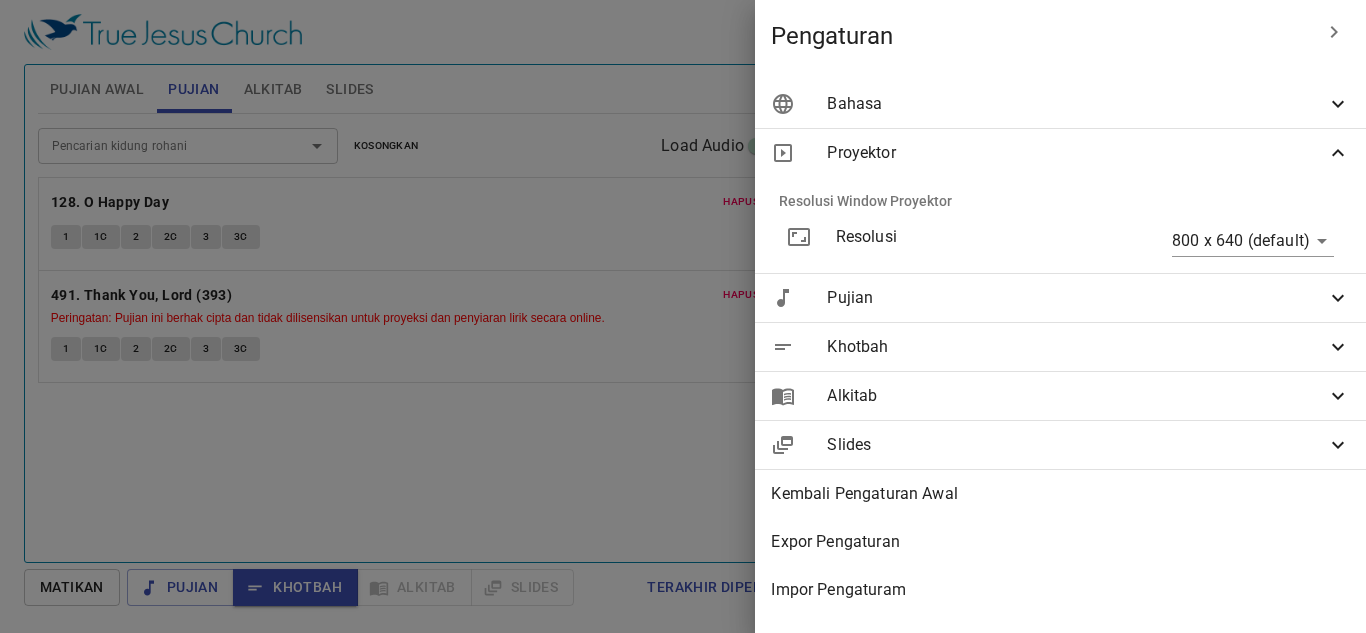 click at bounding box center (683, 316) 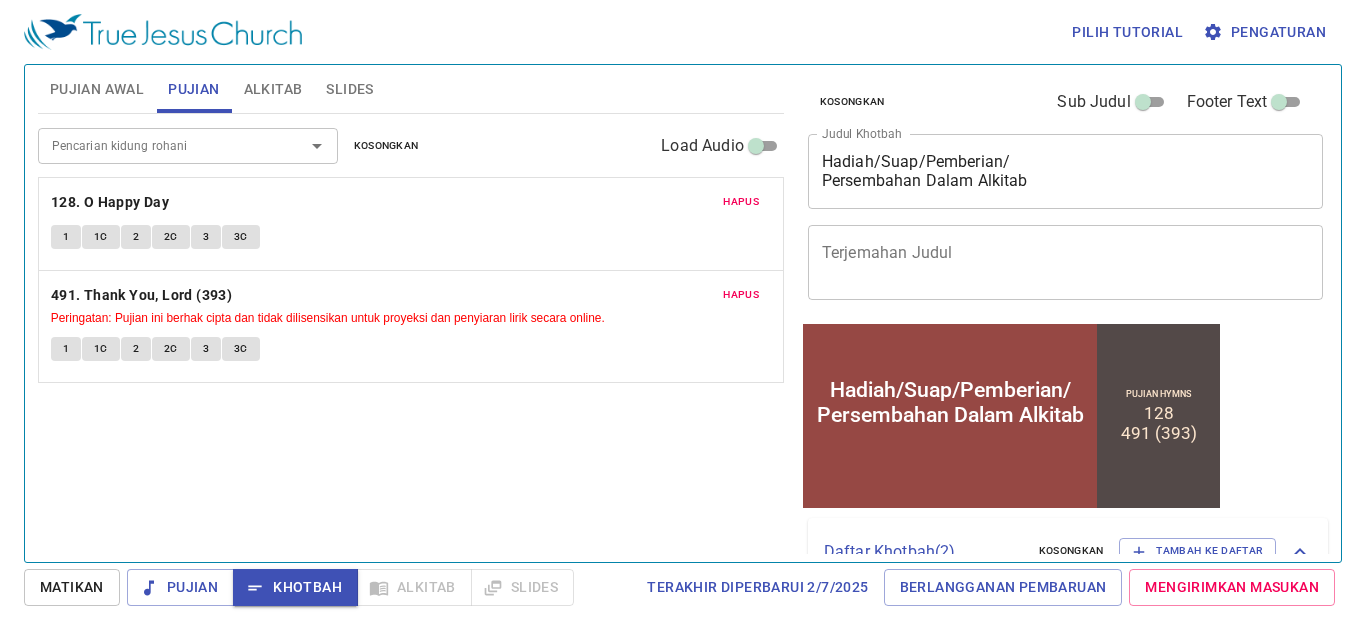 click on "Pujian Awal" at bounding box center (97, 89) 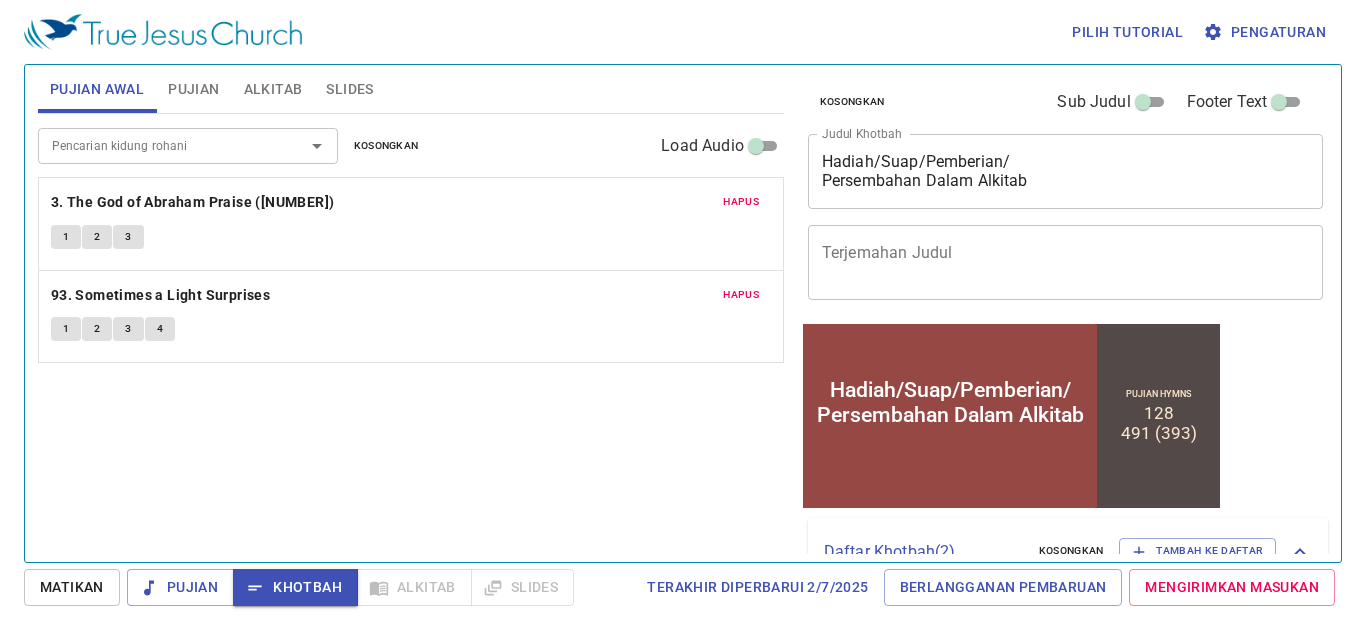 click on "Pengaturan" at bounding box center [1266, 32] 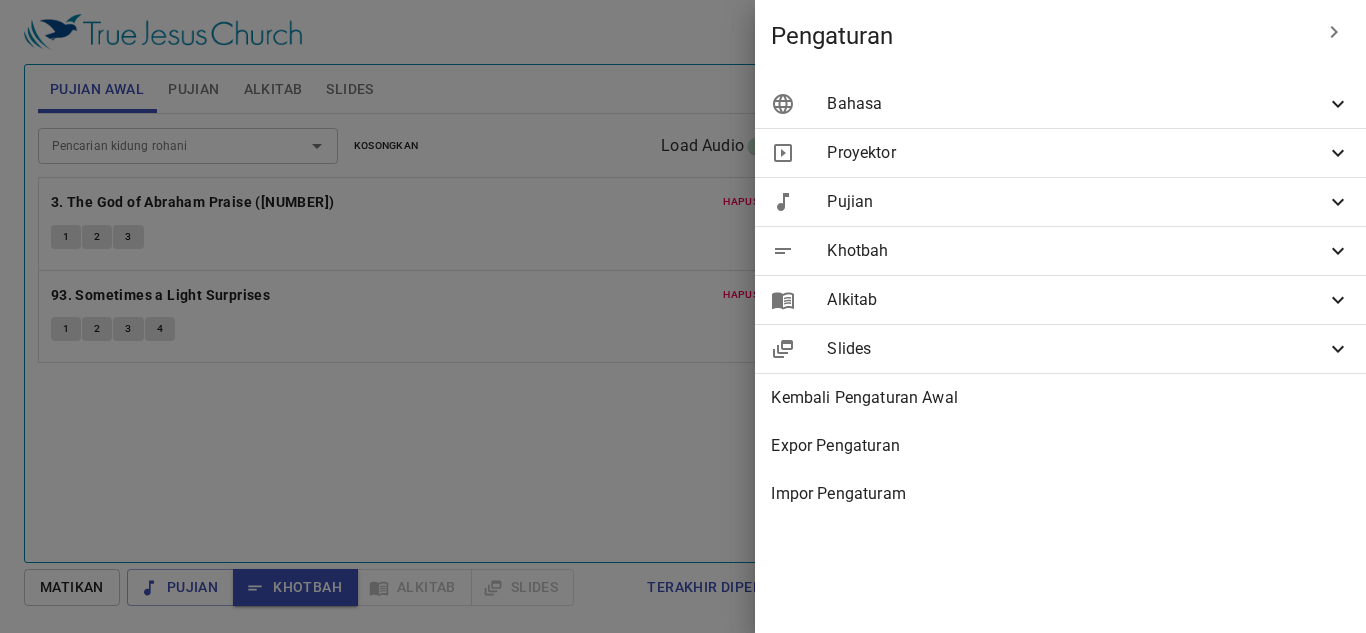 click on "Kembali Pengaturan Awal" at bounding box center (1076, 104) 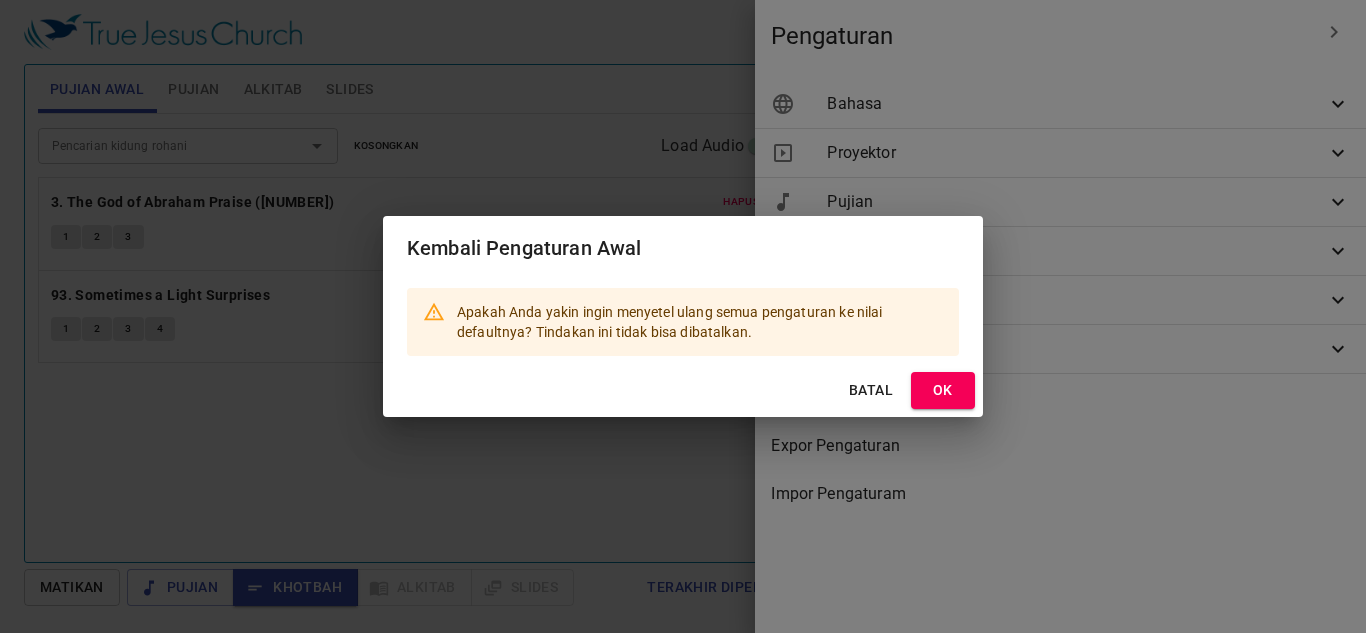 click on "OK" at bounding box center (943, 390) 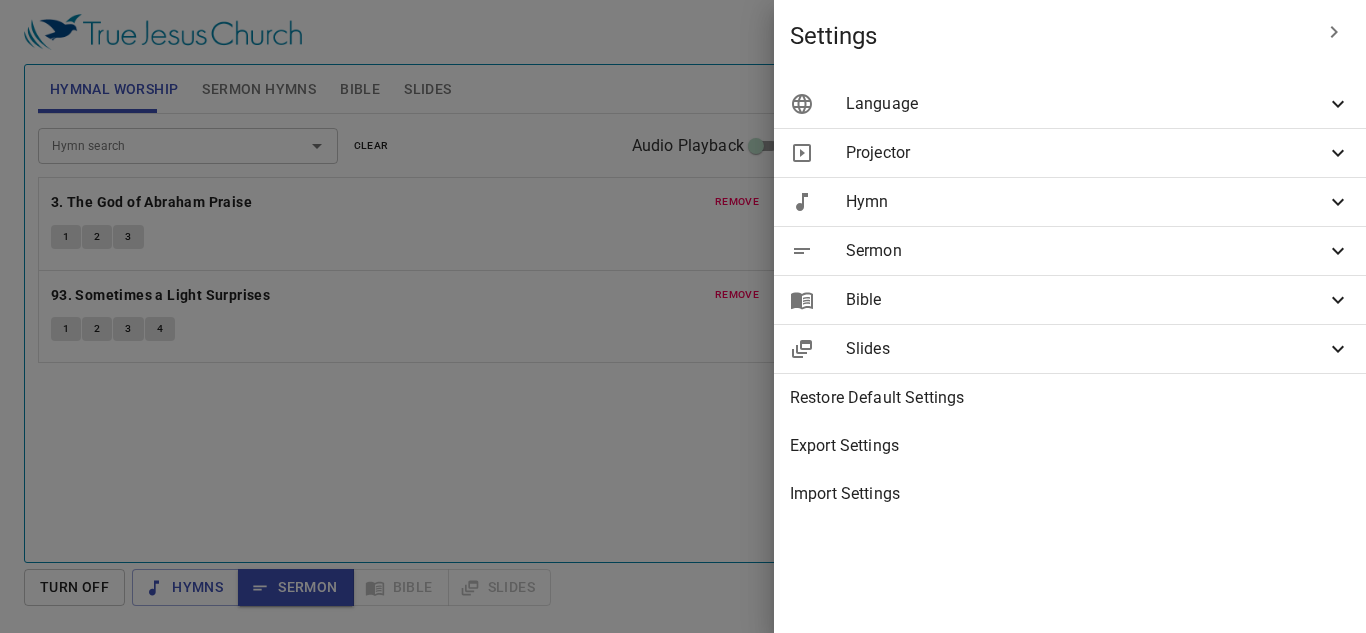 click at bounding box center (683, 316) 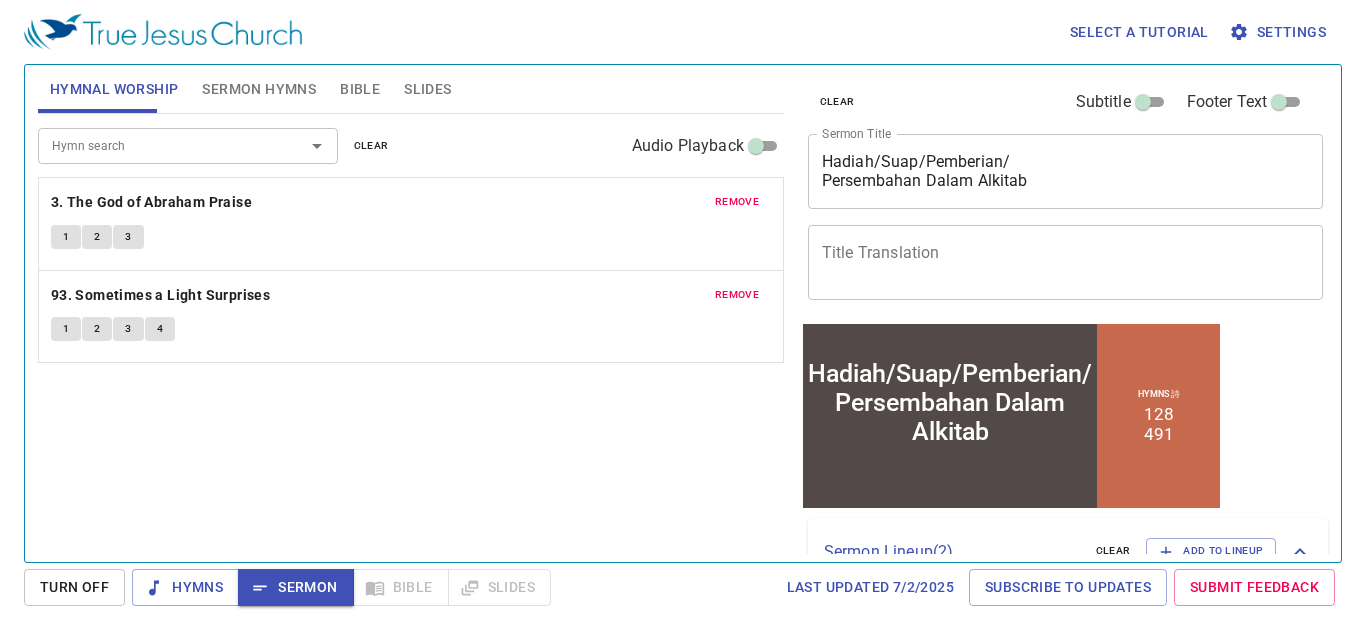 click on "Sermon Hymns" at bounding box center [259, 89] 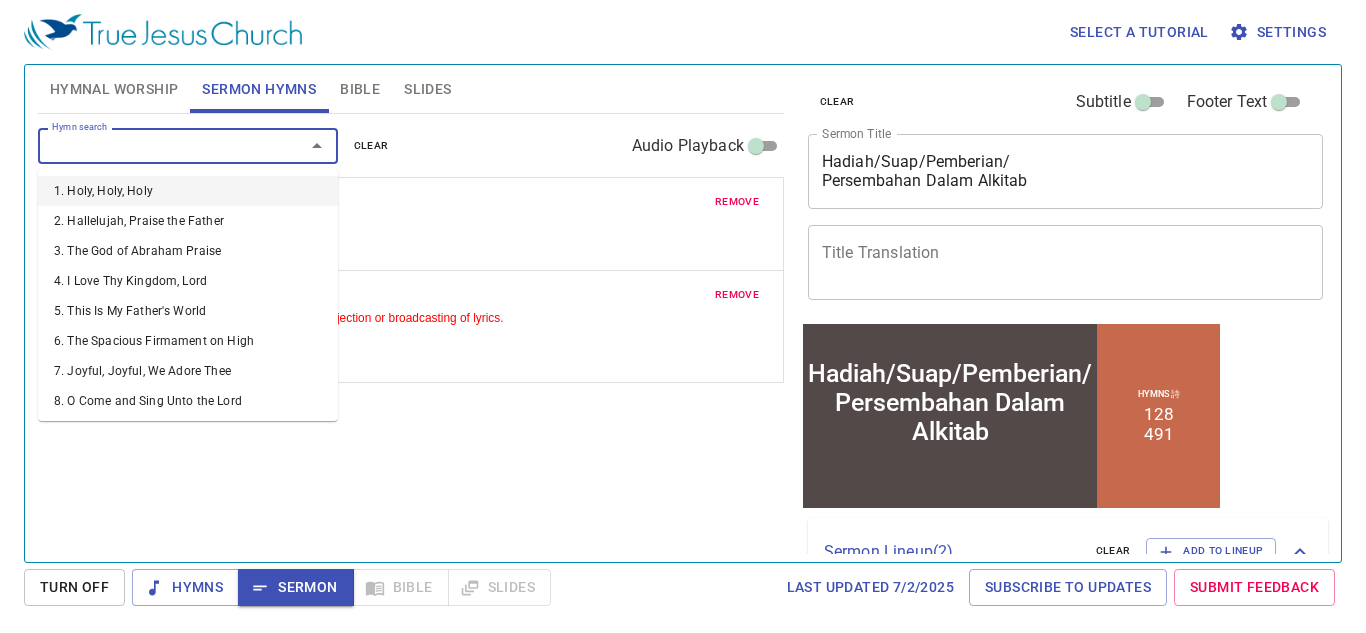 click on "Hymn search" at bounding box center [158, 145] 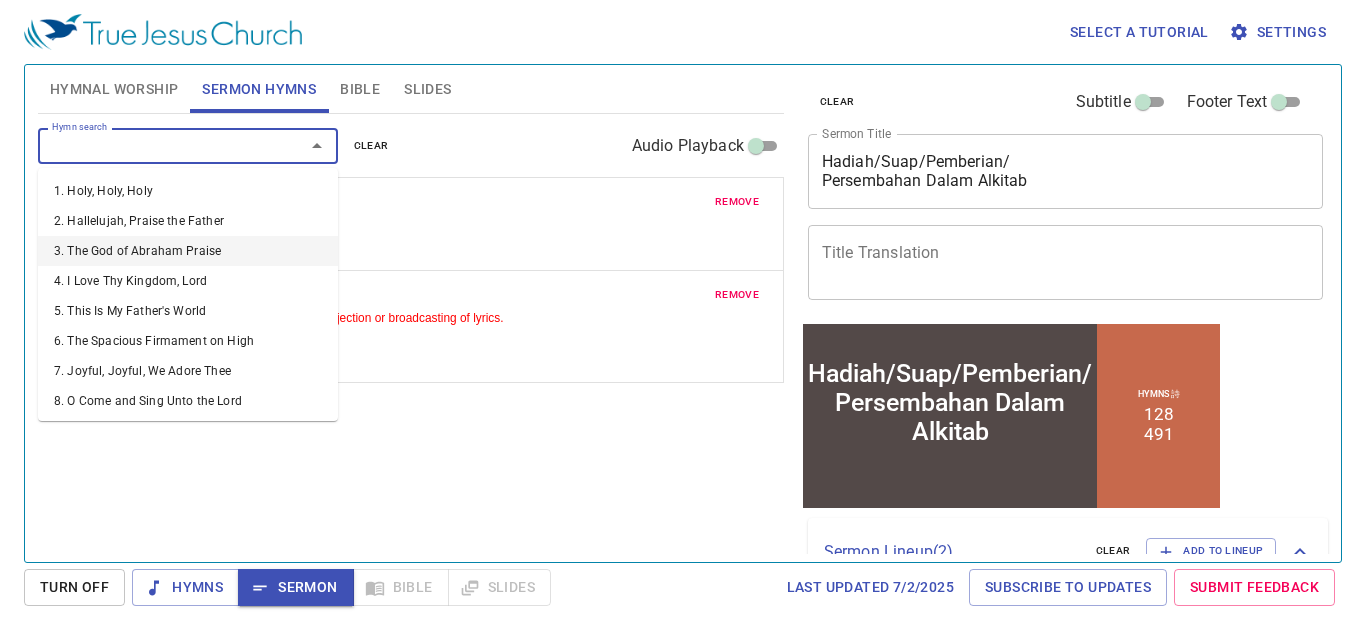 click on "Settings" at bounding box center [1279, 32] 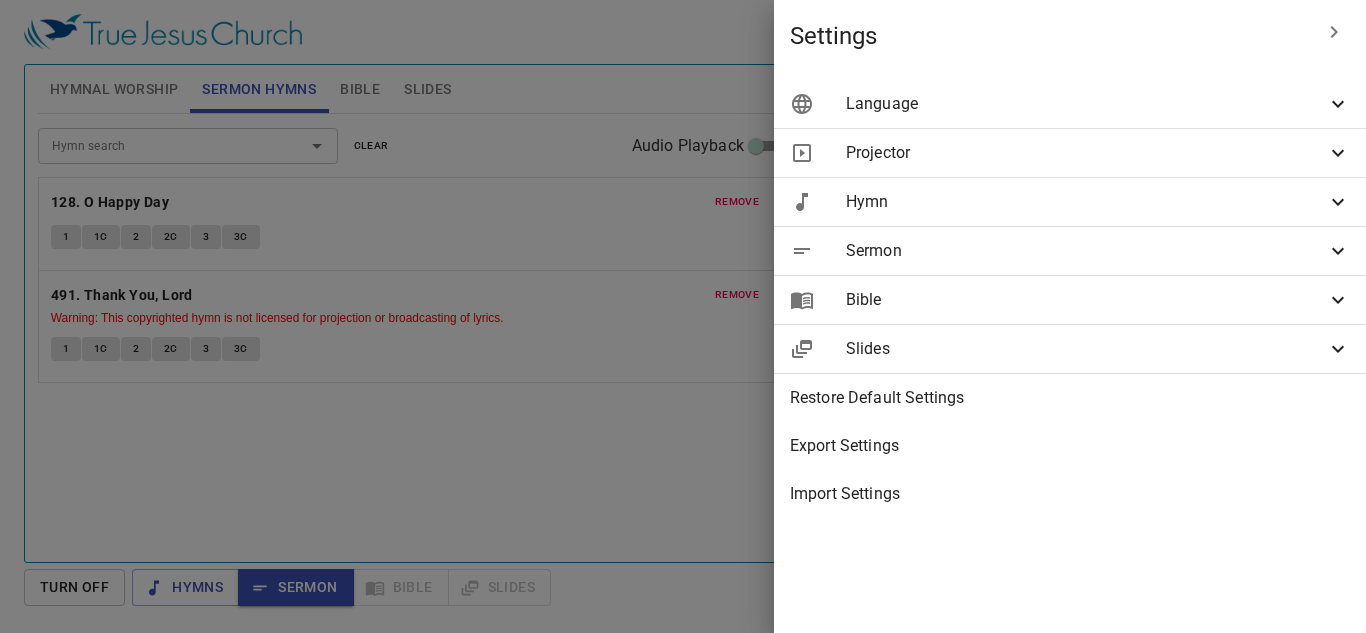 click on "Settings Language Projected Languages Bilingual Primary English en Secondary 繁體中文 zh Language English en Projector Projected Window Resolution Resolution 800 x 640 (default) 800 x 640 Hymn Audio Playback Wrap Verses Timestamp tools (volunteers) Lyrics Font Size EN Font Size : 4.6 Auto-fit Text ZH Font Size : 5.6 Auto-fit Text Lyrics Color Scheme Lyrics Hymn Title Accent Load Preset Customize Background #094242 Text Color (Primary) #ffffff Text Color (Secondary) #f9dda9 Border Color #ffffff Hymnal Worship Color Scheme 129A, 96 Hymnal Worship Accent Load Preset Customize Background #c7694c Text Color (Primary) #ffffff Text Color (Secondary) #ffffff Border Color #ffffff Sermon Layout Orientation Horizontal Vertical Title (EN) Font Size : 4.6 Auto-fit Text Subtitle (EN) Font Size : 4.6 Auto-fit Text Title (ZH) Font Size : 5.6 Auto-fit Text Subtitle (ZH) Font Size : 5.6 Auto-fit Text Sermon Title Secondary Hymns Load Preset Customize Background #534948 Text Color (Primary) #ffffff Text Color (Secondary) :" at bounding box center (683, 316) 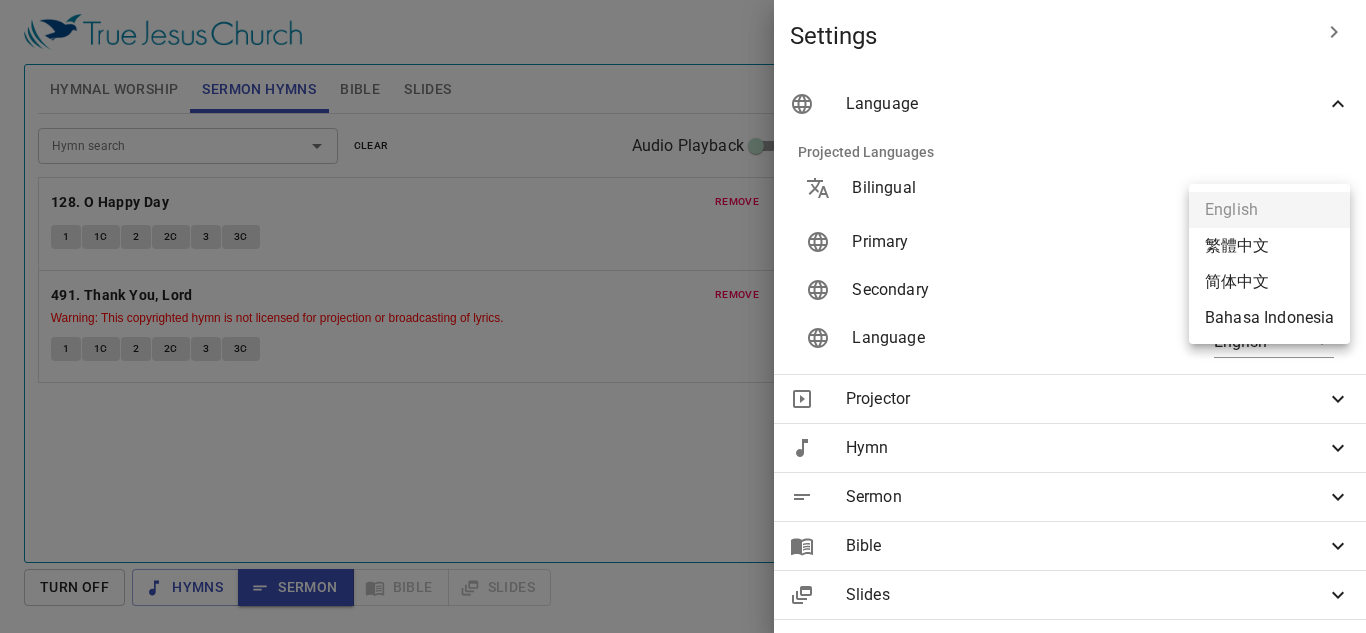 click on "Select a tutorial Settings Hymnal Worship Sermon Hymns Bible Slides Hymn search Hymn search   clear Audio Playback remove 3. The God of Abraham Praise   1 2 3 remove 93. Sometimes a Light Surprises   1 2 3 4 Hymn search Hymn search   clear Audio Playback remove 128. O Happy Day   1 1C 2 2C 3 3C remove 491. Thank You, Lord   Warning: This copyrighted hymn is not licensed for projection or broadcasting of lyrics. 1 1C 2 2C 3 3C Genesis 1 Bible Reference (Ctrl + /) Bible Reference (Ctrl + /)   Verse History   Previous  (←, ↑)     Next  (→, ↓) Show 1 verse Show 2 verses Show 3 verses Show 4 verses Show 5 verses 1 In the beginning God created the heavens and the earth.   ﻿起初 ，　神 創造 天 地 。 2 The earth was without form, and void; and darkness was on the face of the deep. And the Spirit of God was hovering over the face of the waters.   地 是 空虛 混沌 ，淵 面 黑暗 ；　神 的靈 運行 在水 面 上 。 3   神 說 ：要有 光 ，就有了光 。 4   5" at bounding box center (683, 316) 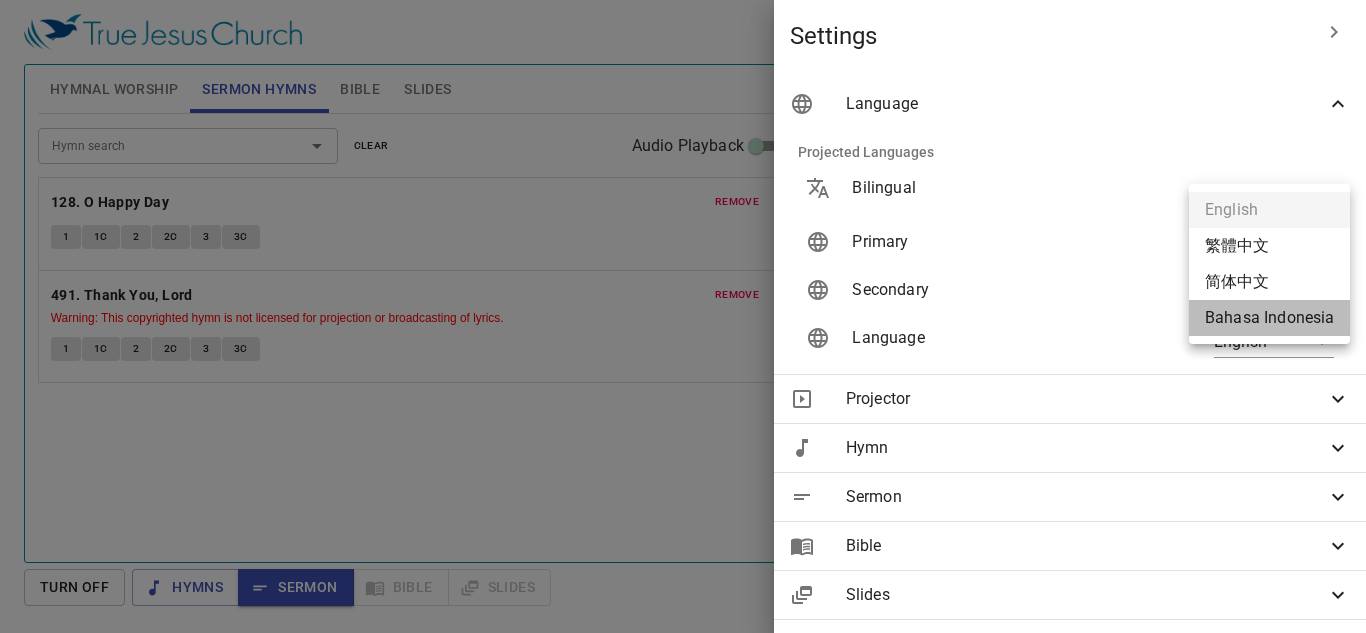 click on "Bahasa Indonesia" at bounding box center [1269, 318] 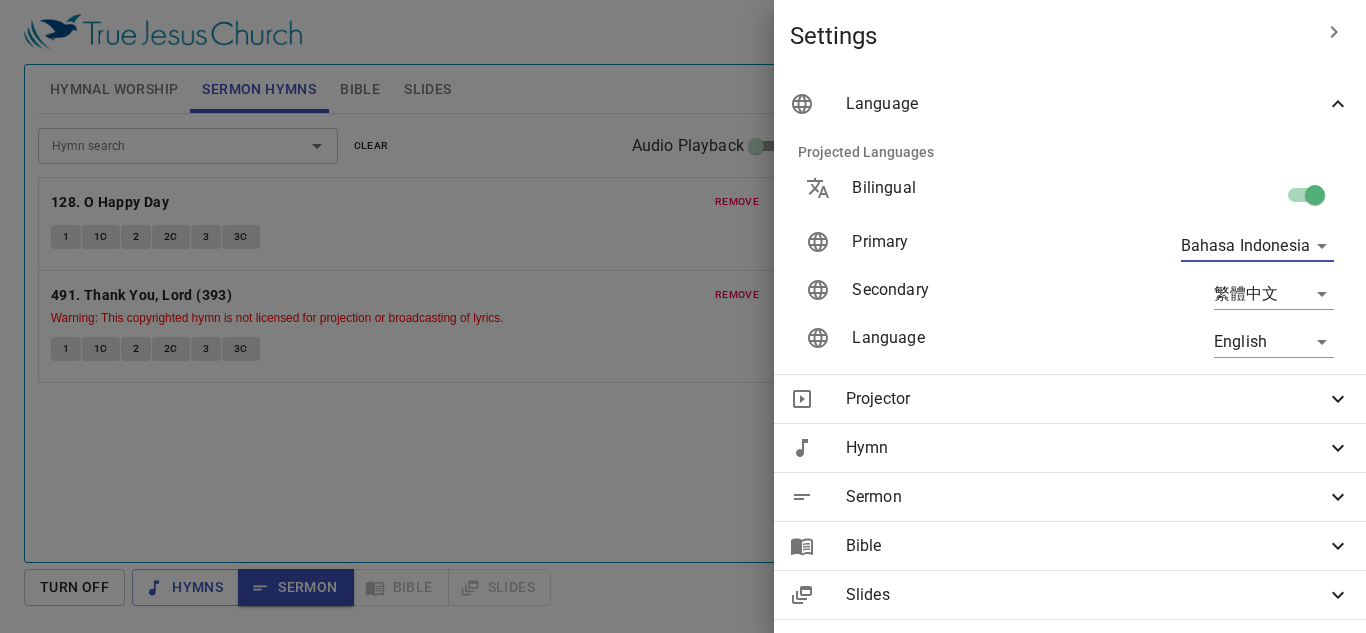 click on "Select a tutorial Settings Hymnal Worship Sermon Hymns Bible Slides Hymn search Hymn search   clear Audio Playback remove 3. The God of Abraham Praise (517)   1 2 3 remove 93. Sometimes a Light Surprises   1 2 3 4 Hymn search Hymn search   clear Audio Playback remove 128. O Happy Day   1 1C 2 2C 3 3C remove 491. Thank You, Lord (393)   Warning: This copyrighted hymn is not licensed for projection or broadcasting of lyrics. 1 1C 2 2C 3 3C Genesis 1 Bible Reference (Ctrl + /) Bible Reference (Ctrl + /)   Verse History   Previous  (←, ↑)     Next  (→, ↓) Show 1 verse Show 2 verses Show 3 verses Show 4 verses Show 5 verses 1 In the beginning God created the heavens and the earth.   ﻿起初 ，　神 創造 天 地 。 2 The earth was without form, and void; and darkness was on the face of the deep. And the Spirit of God was hovering over the face of the waters.   地 是 空虛 混沌 ，淵 面 黑暗 ；　神 的靈 運行 在水 面 上 。 3   神 說 ：要有 光 ，就有了光" at bounding box center (683, 316) 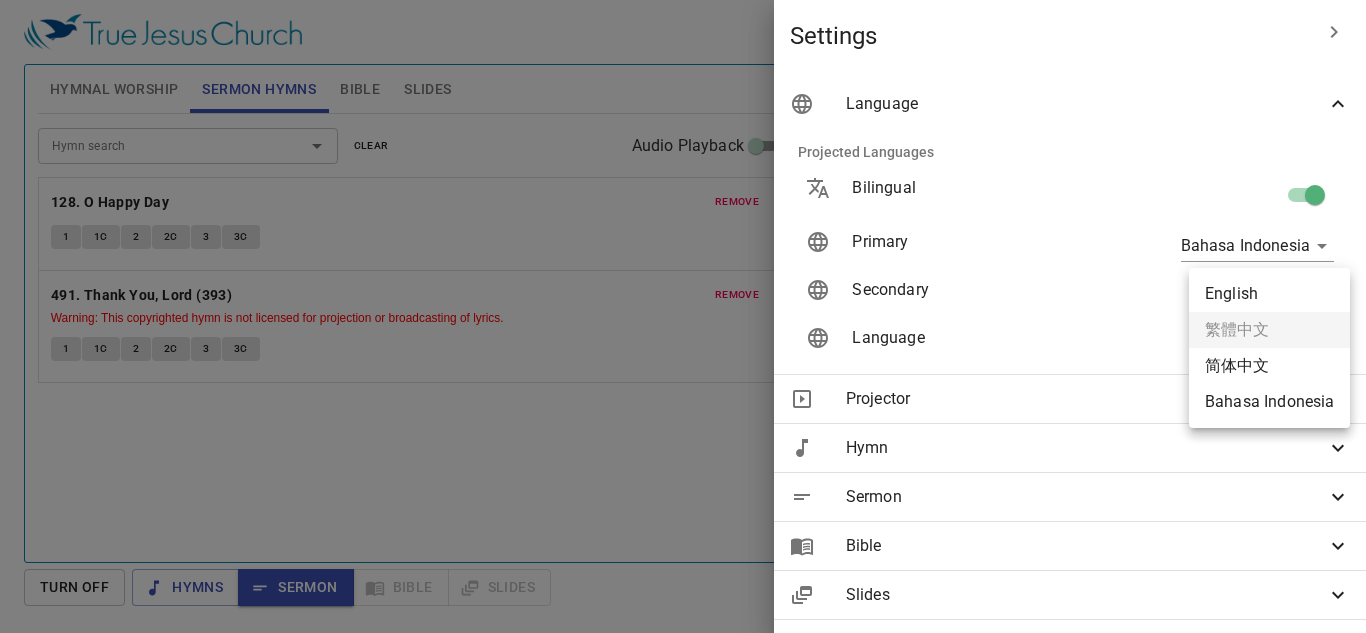 click on "English" at bounding box center [1269, 294] 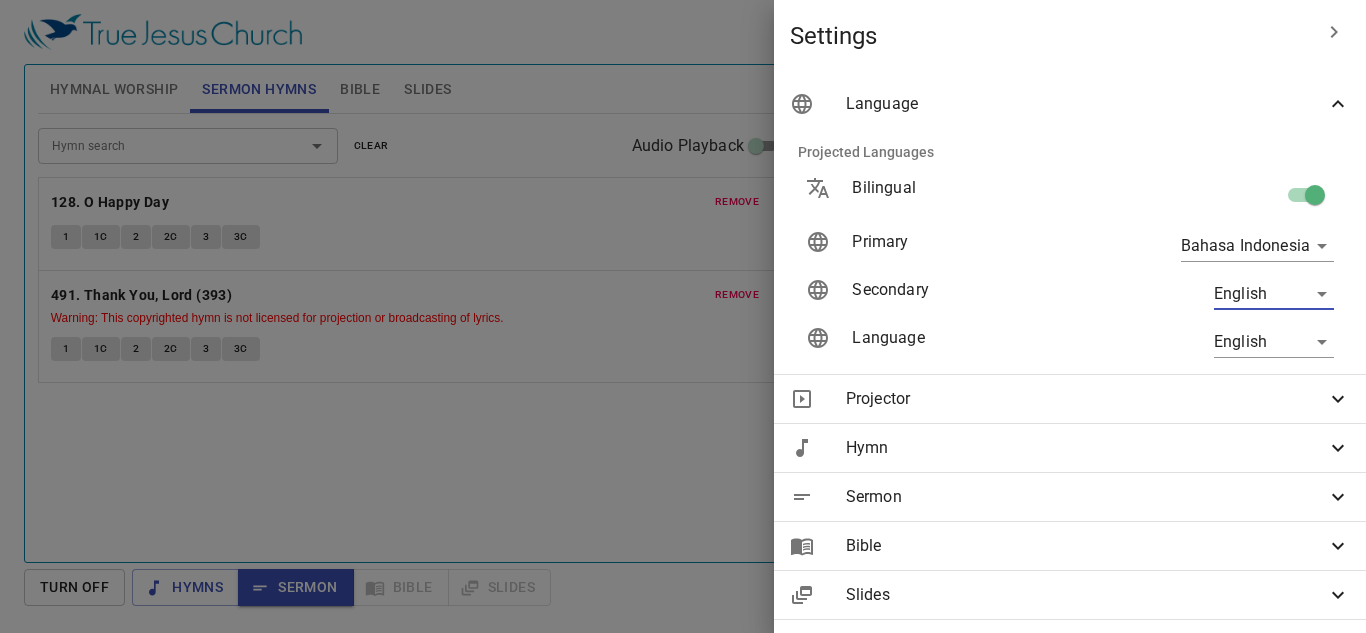 click at bounding box center [683, 316] 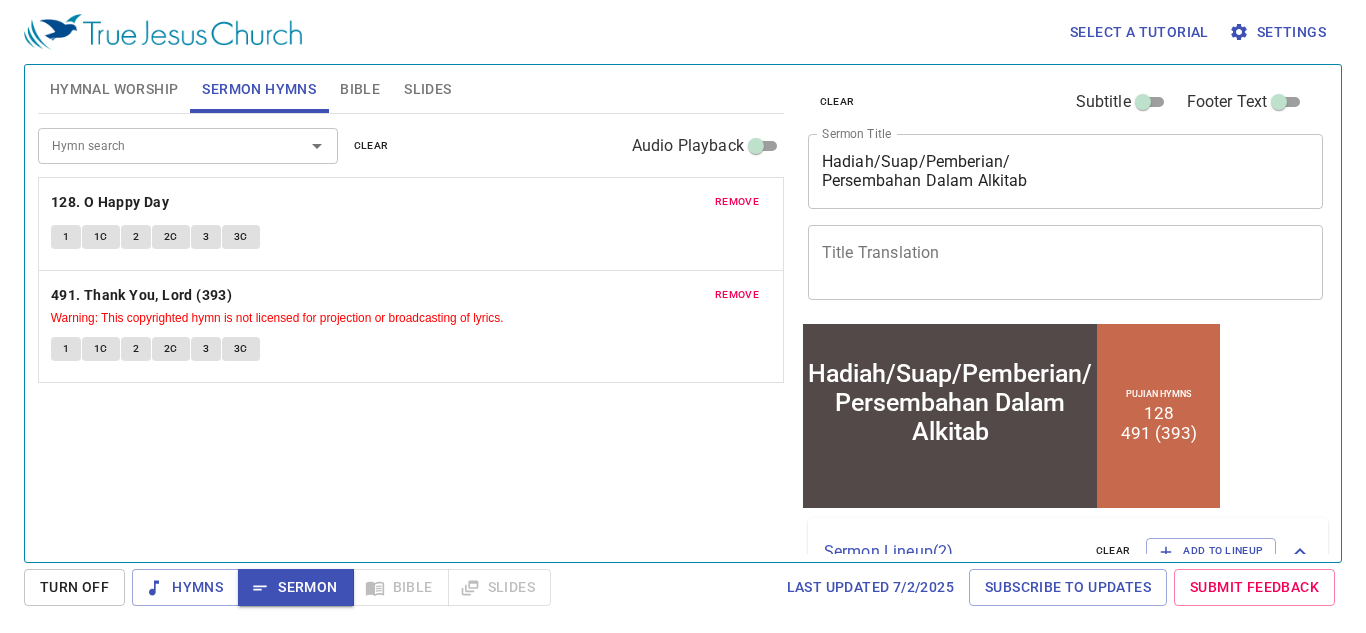 click on "Hymnal Worship" at bounding box center (114, 89) 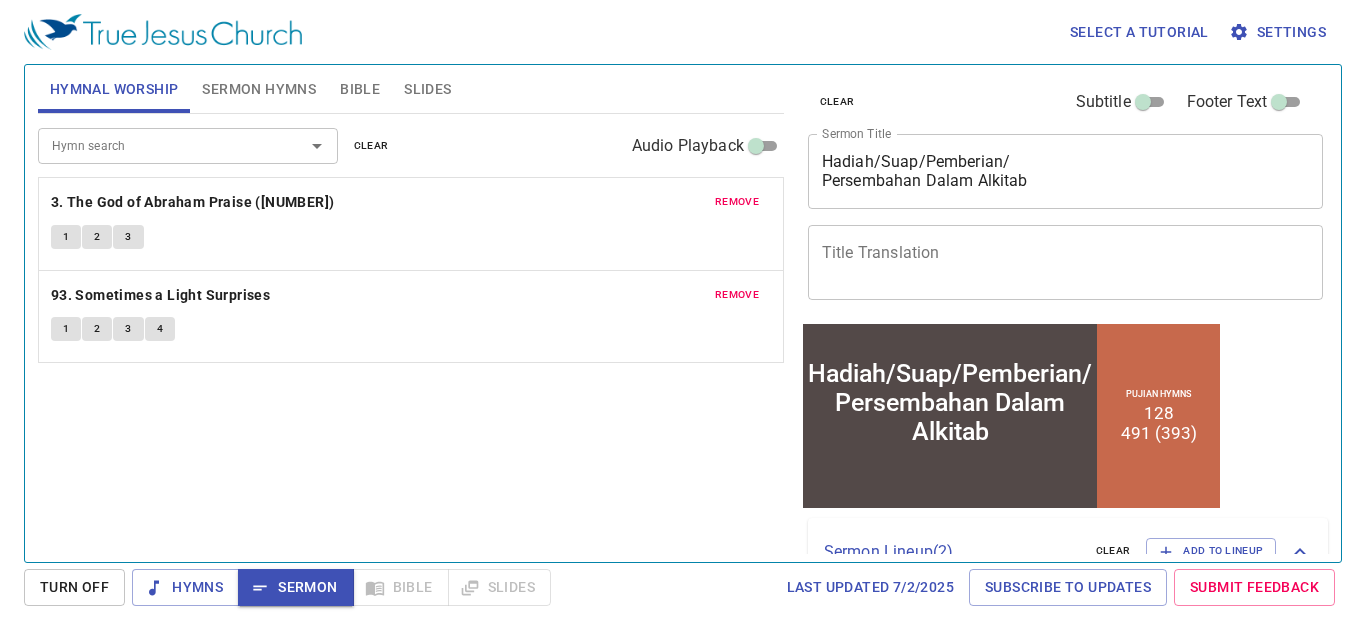 click on "Turn Off" at bounding box center [74, 587] 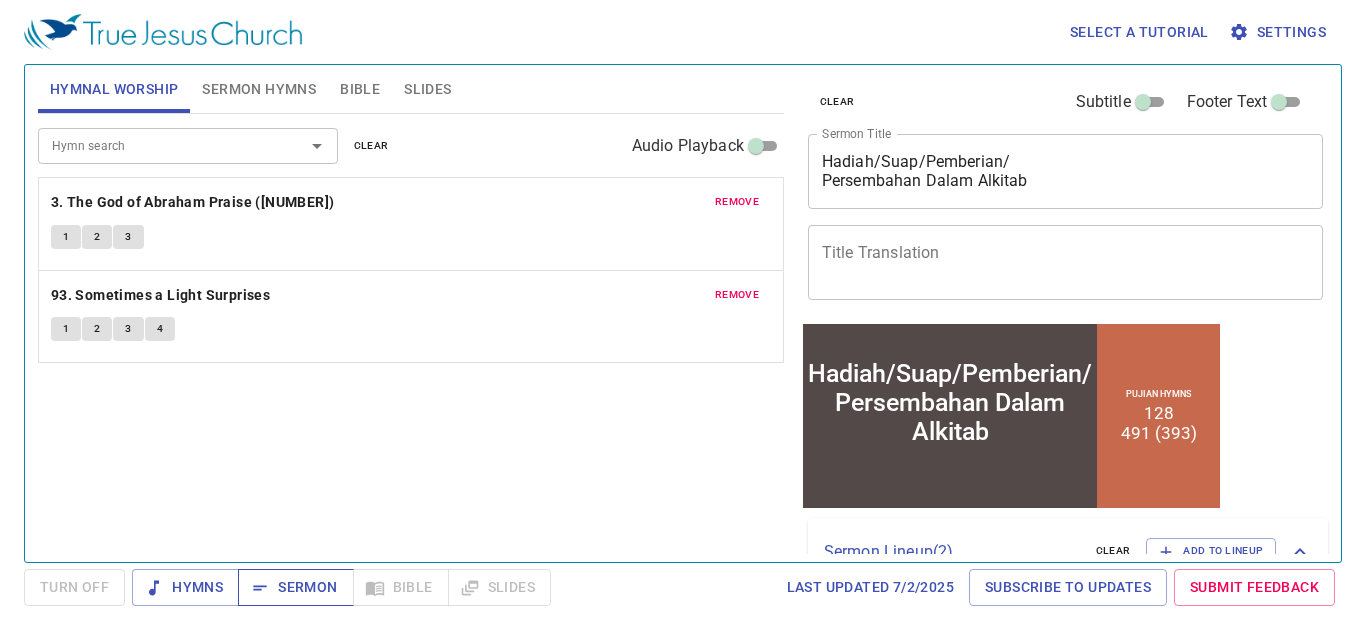click on "Sermon" at bounding box center (185, 587) 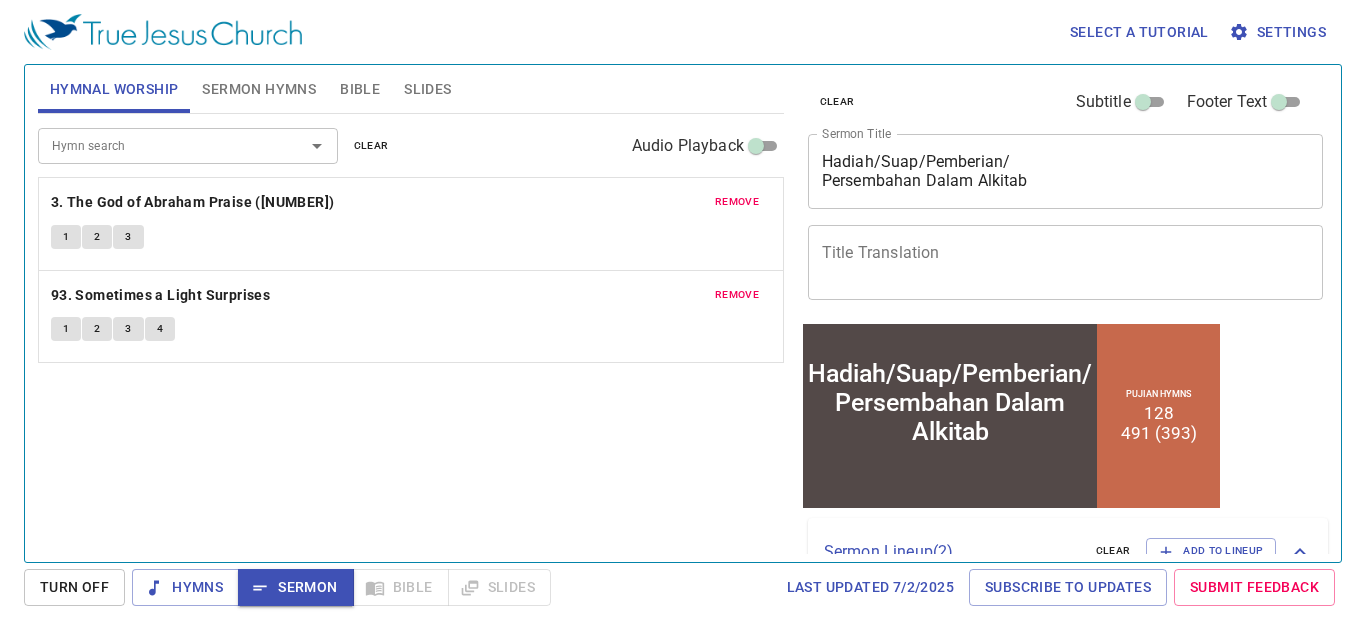 click on "Hadiah/Suap/Pemberian/
Persembahan Dalam Alkitab" at bounding box center (1066, 171) 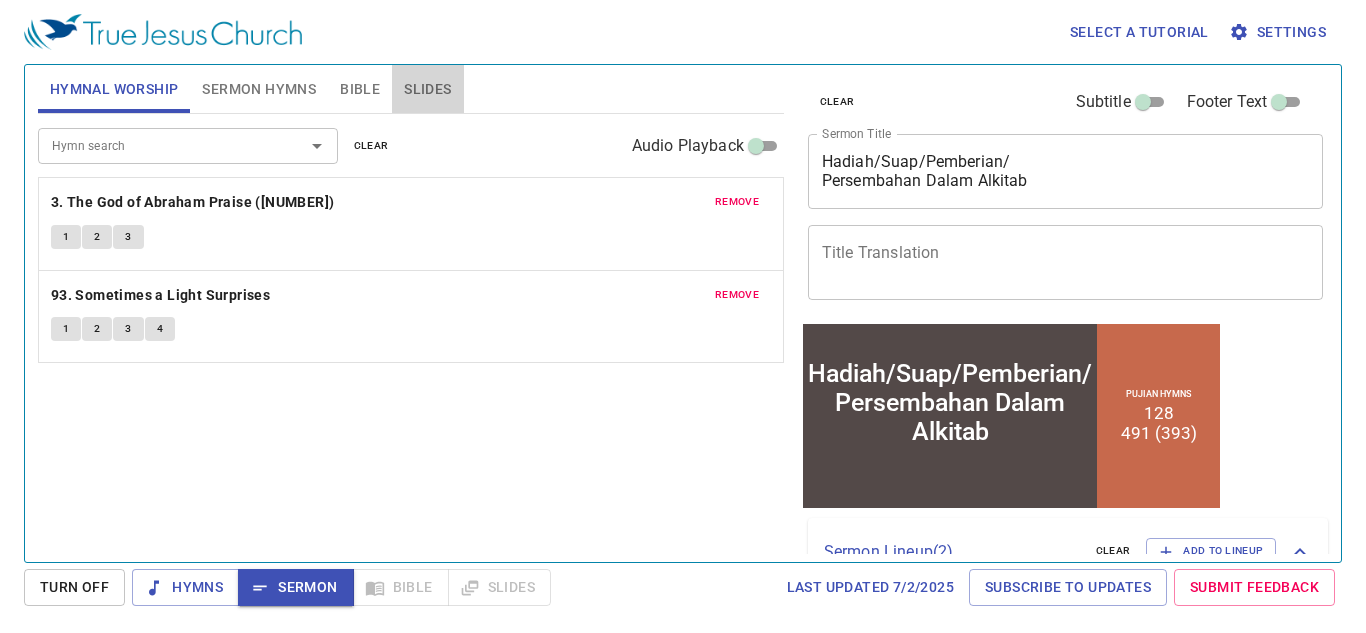 click on "Slides" at bounding box center (427, 89) 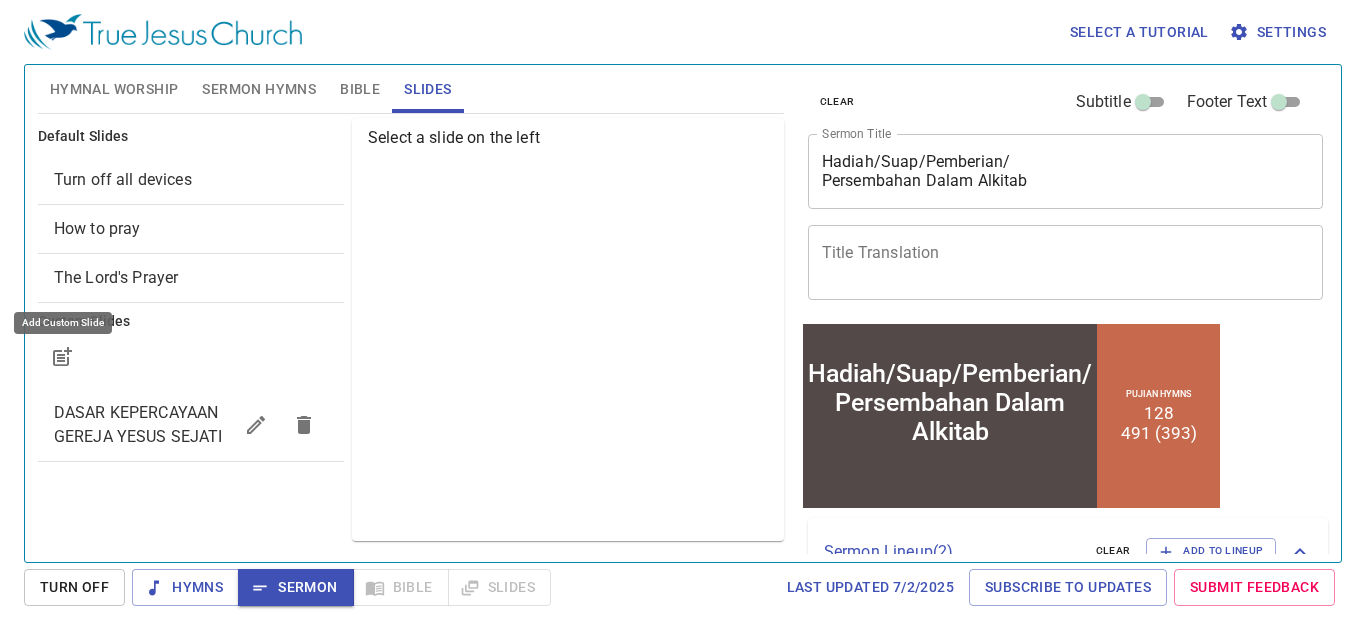 click at bounding box center (62, 357) 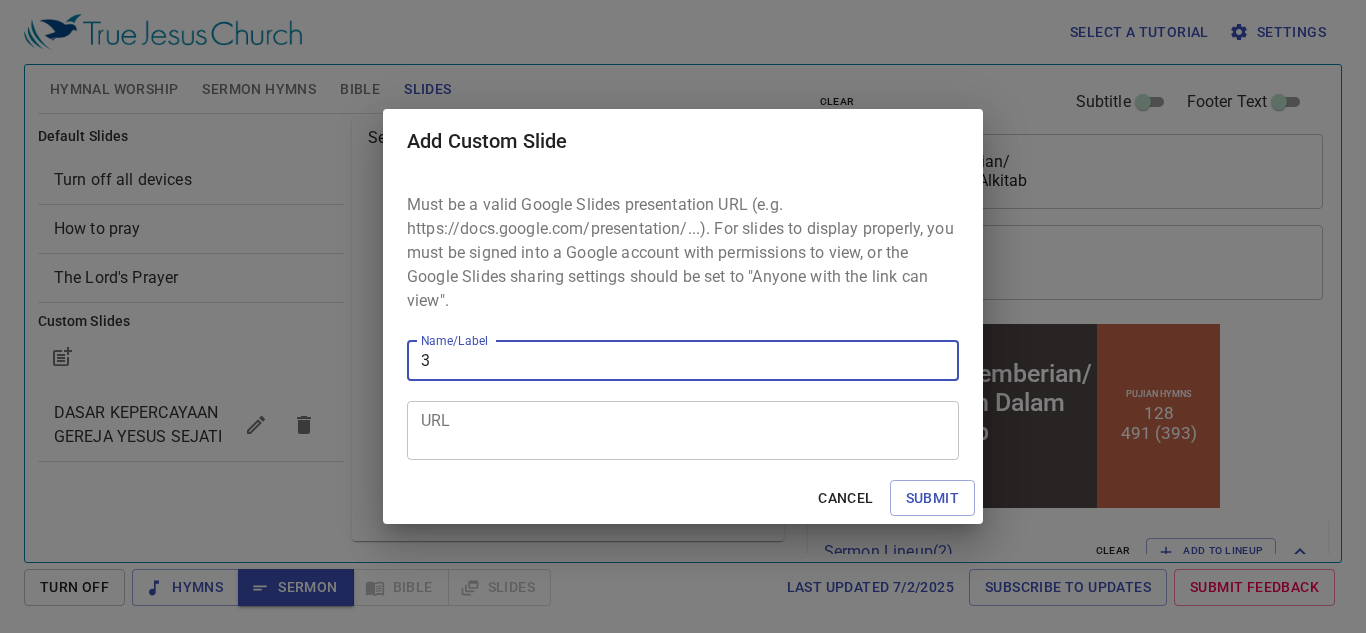 type on "3" 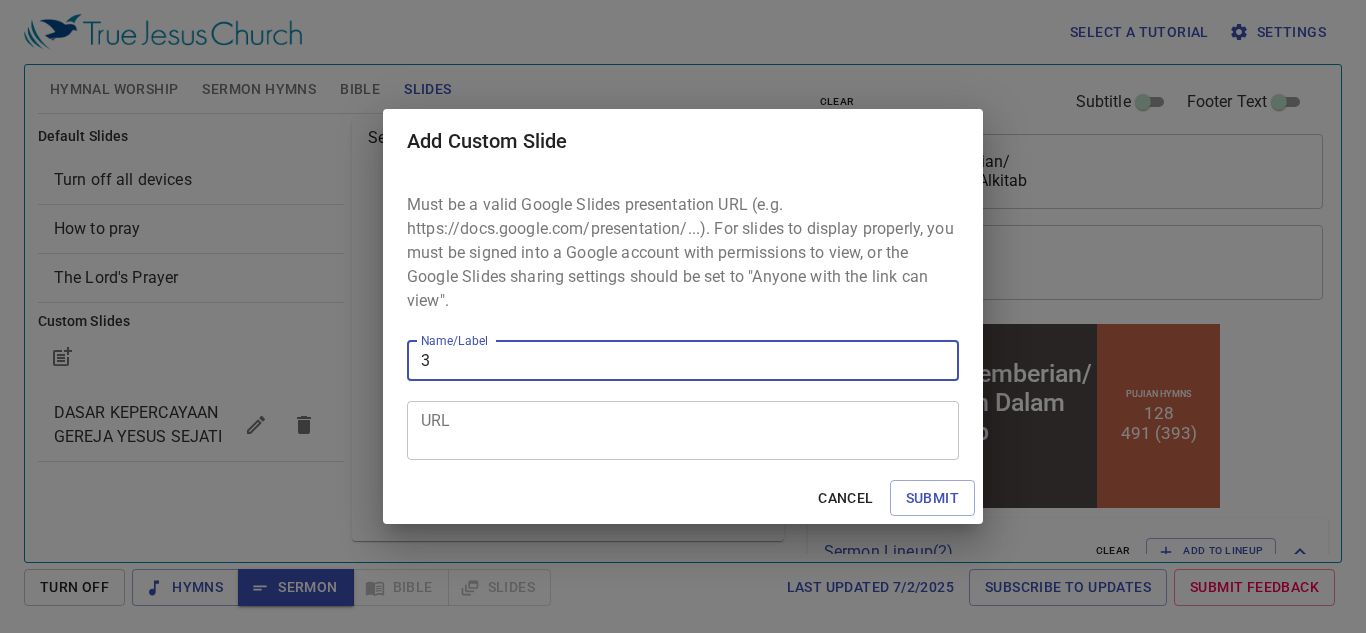 click on "URL" at bounding box center (683, 430) 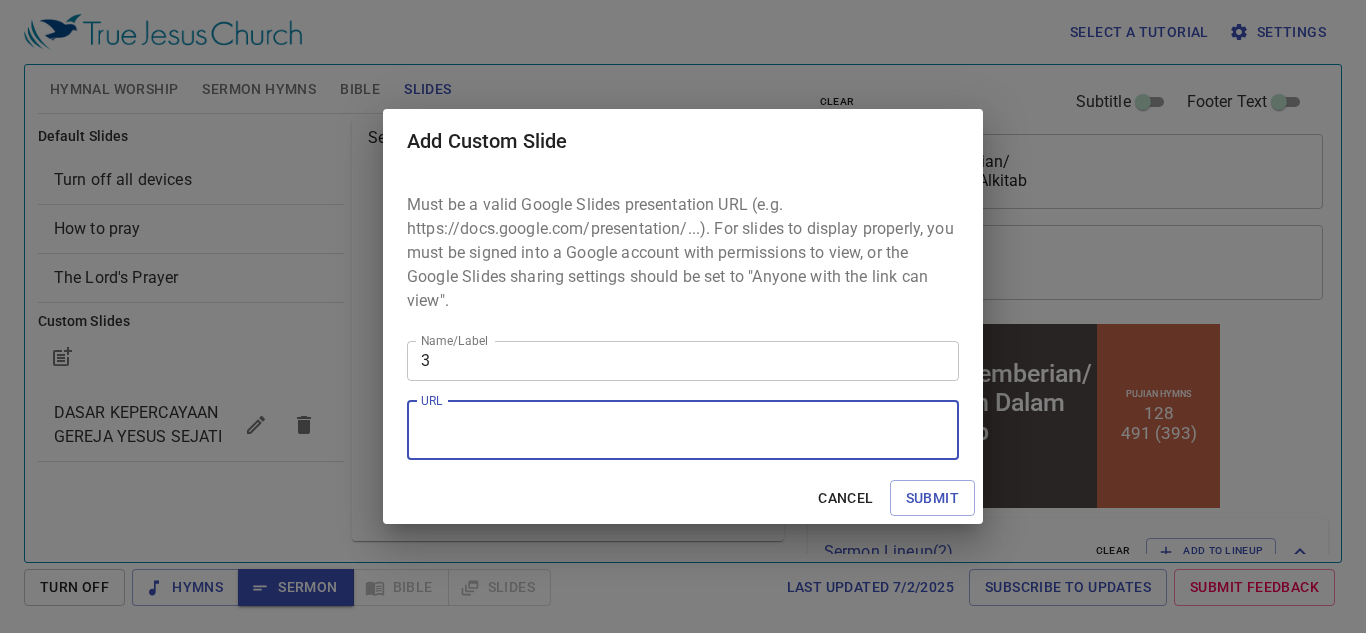 paste on "https://docs.google.com/presentation/d/1zBGBZOVimxoD7va4AM-PwXw6HaU6TYXo/edit?usp=sharing&ouid=112003301038338611721&rtpof=true&sd=true" 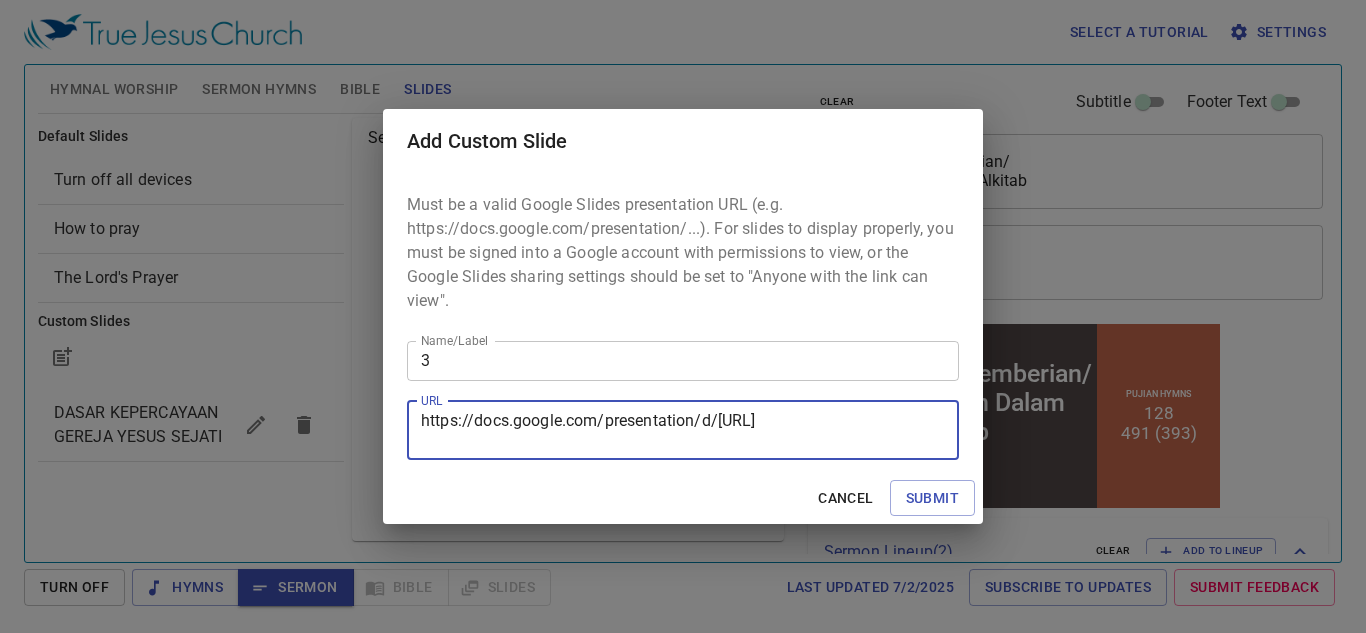 scroll, scrollTop: 19, scrollLeft: 0, axis: vertical 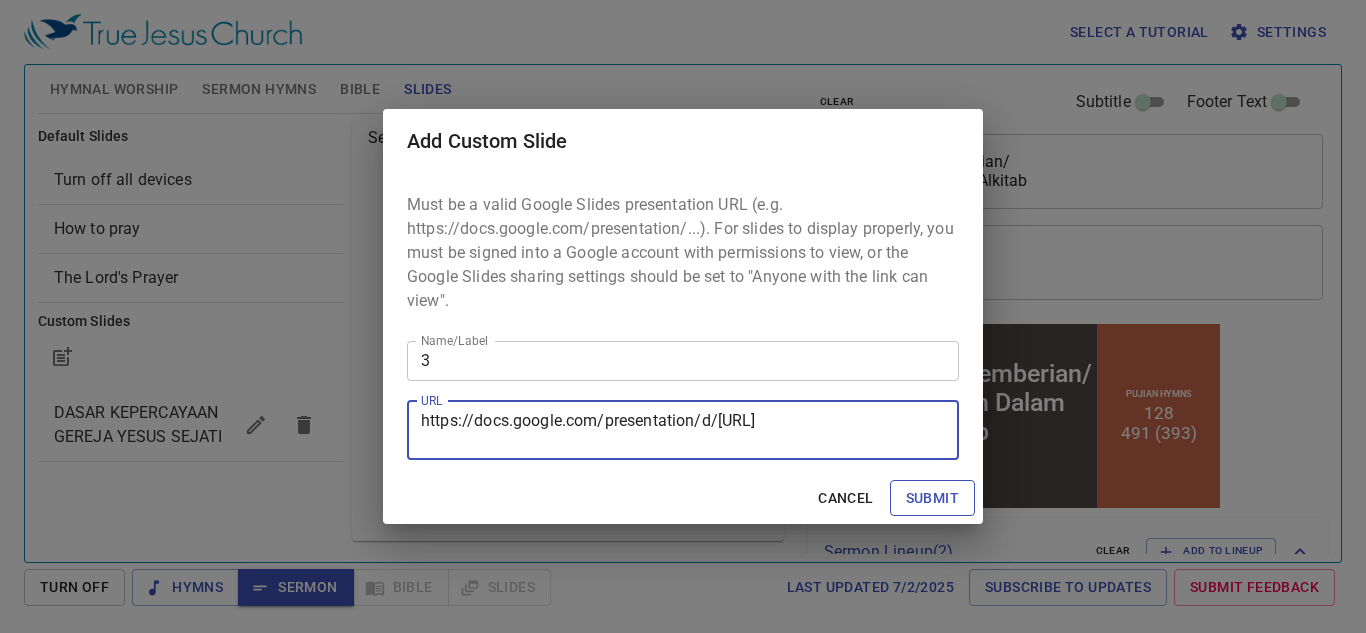 type on "https://docs.google.com/presentation/d/1zBGBZOVimxoD7va4AM-PwXw6HaU6TYXo/edit?usp=sharing&ouid=112003301038338611721&rtpof=true&sd=true" 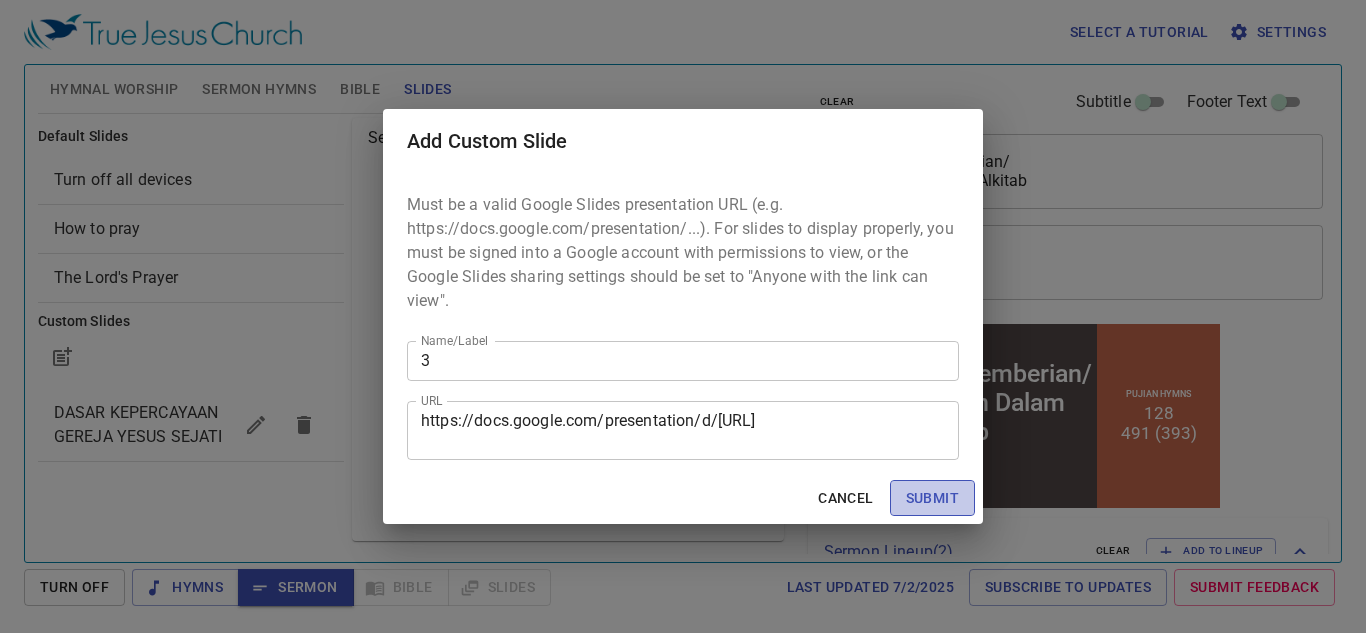 click on "Submit" at bounding box center [932, 498] 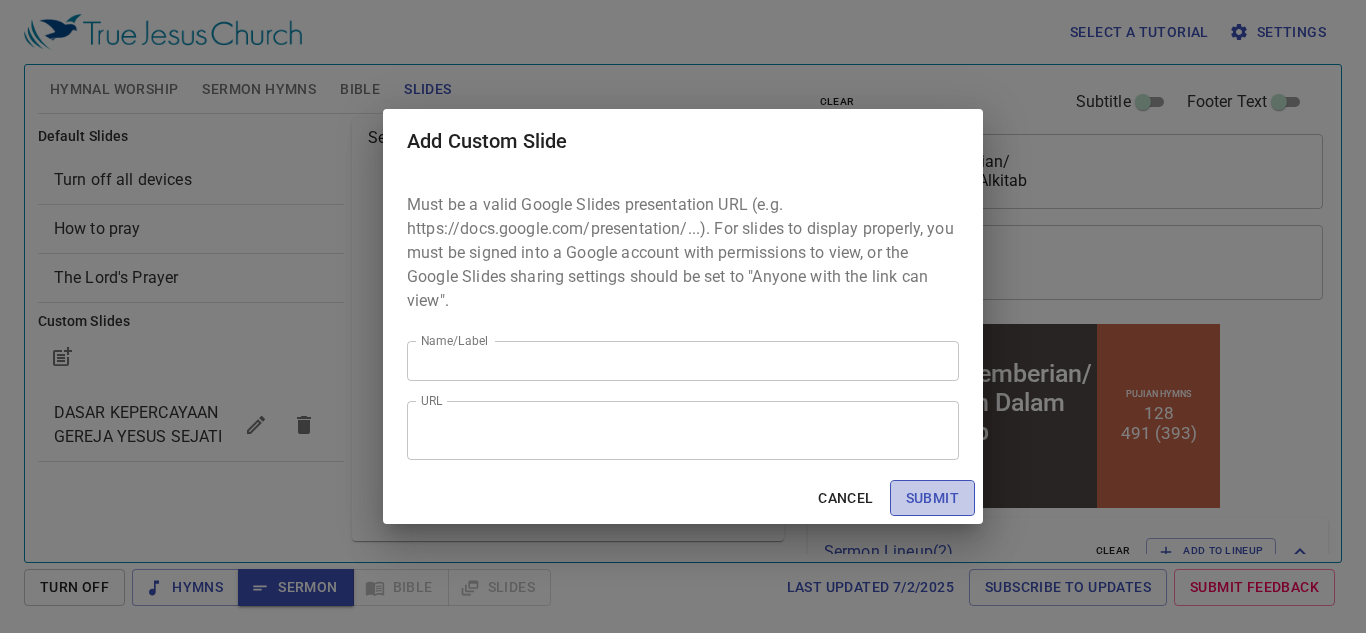 scroll, scrollTop: 0, scrollLeft: 0, axis: both 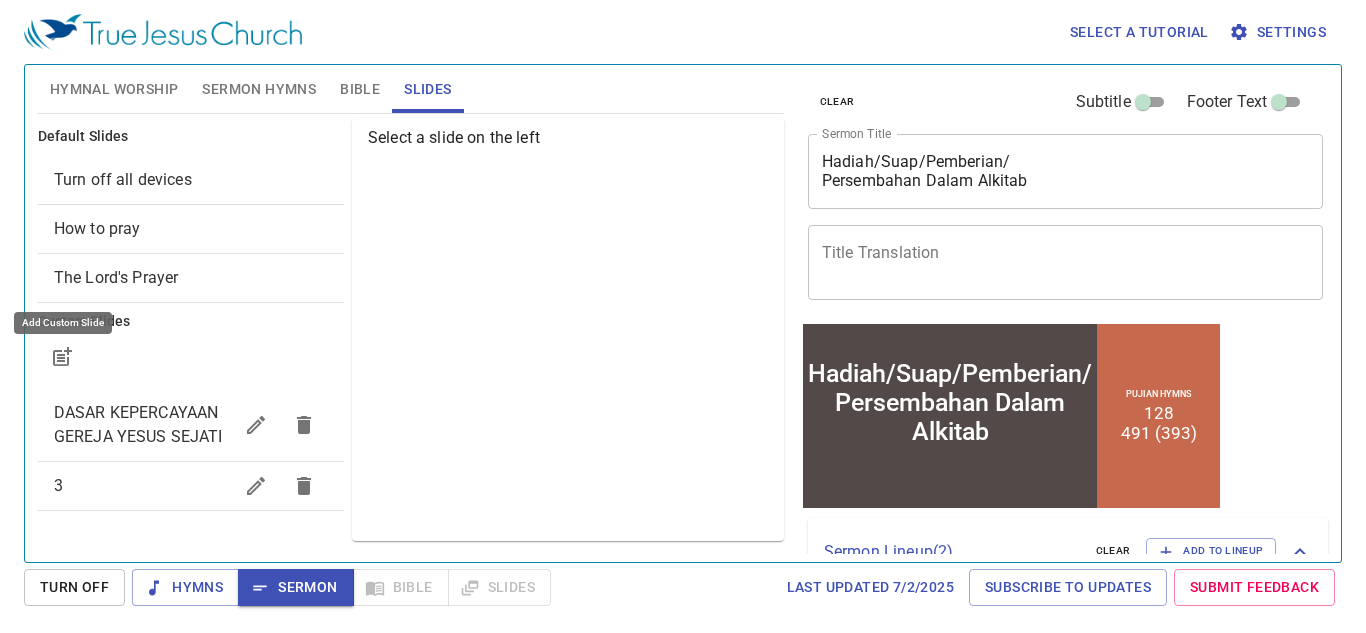 click on "Sermon Hymns" at bounding box center (259, 89) 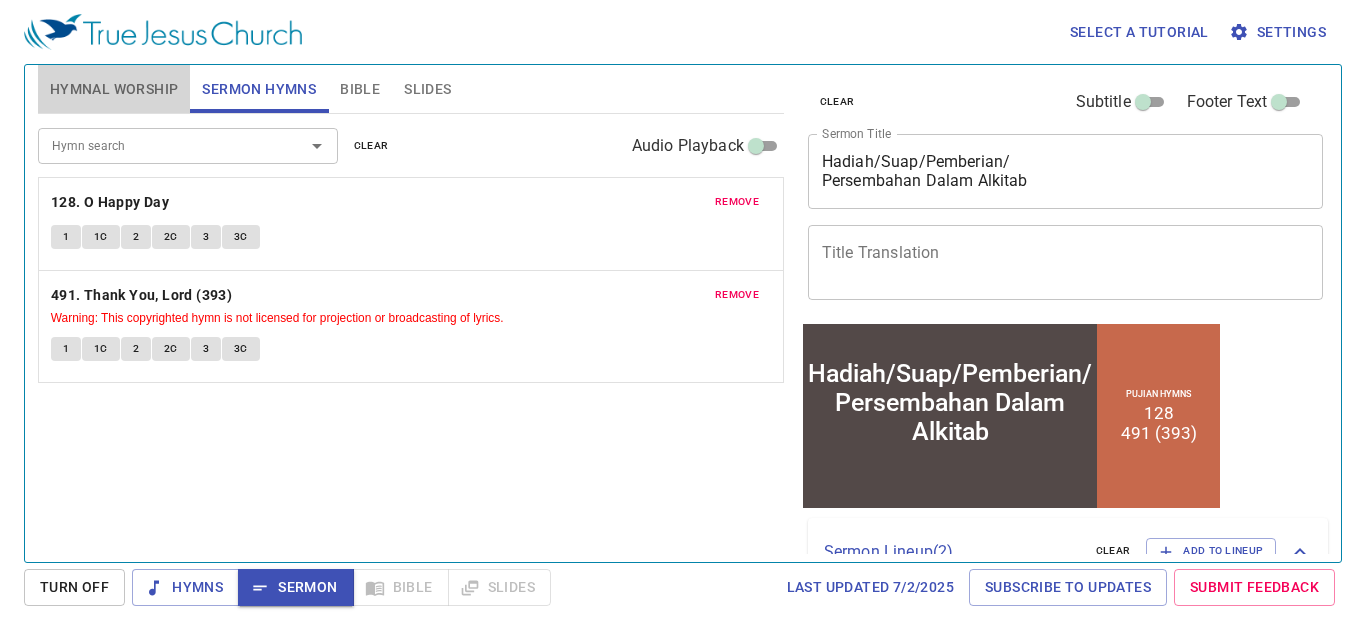 click on "Hymnal Worship" at bounding box center [114, 89] 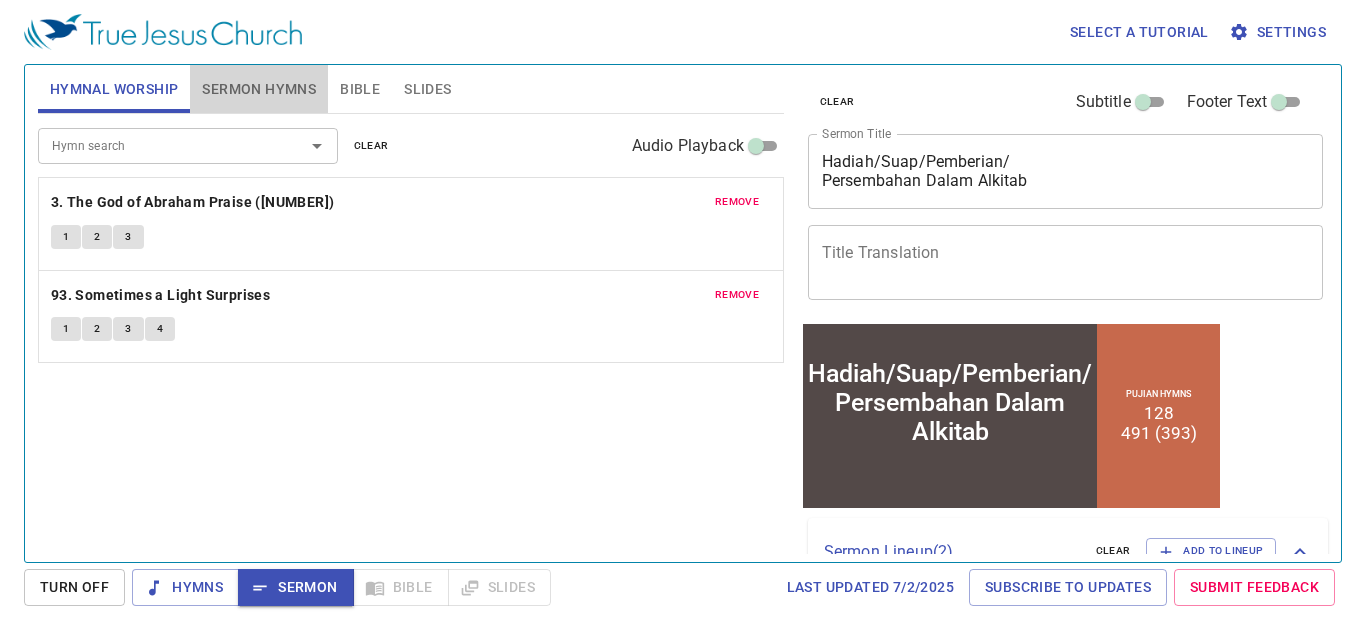 click on "Sermon Hymns" at bounding box center [259, 89] 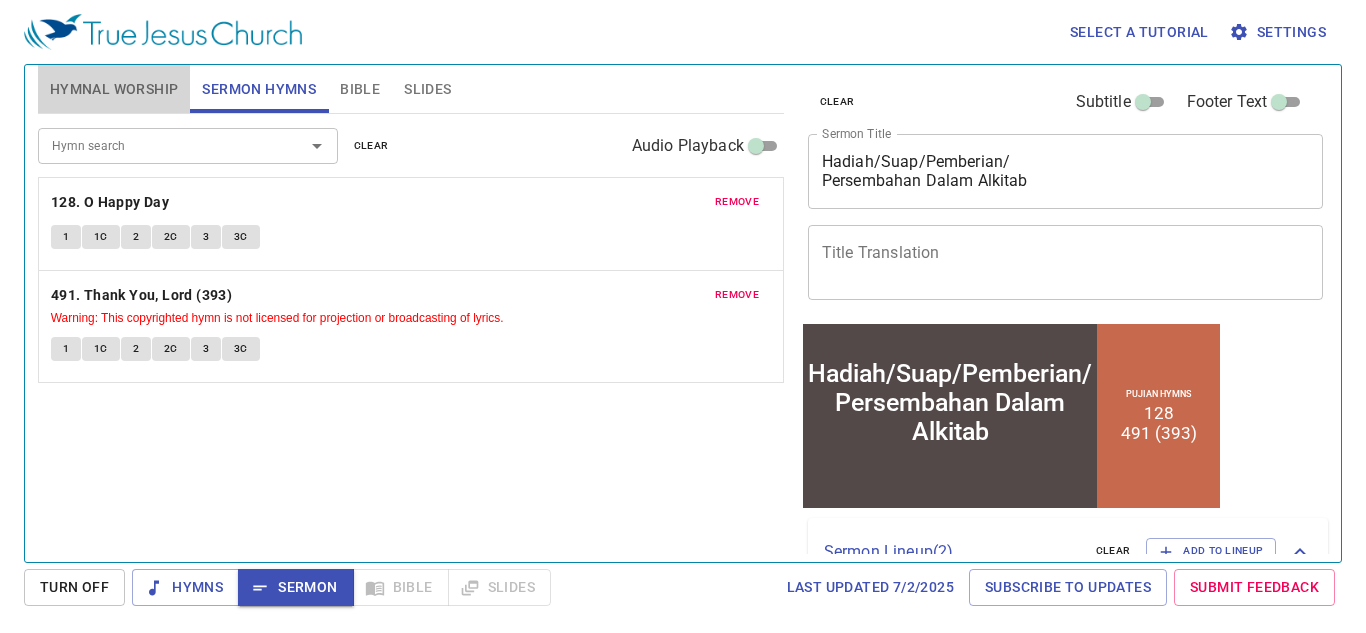 click on "Hymnal Worship" at bounding box center (114, 89) 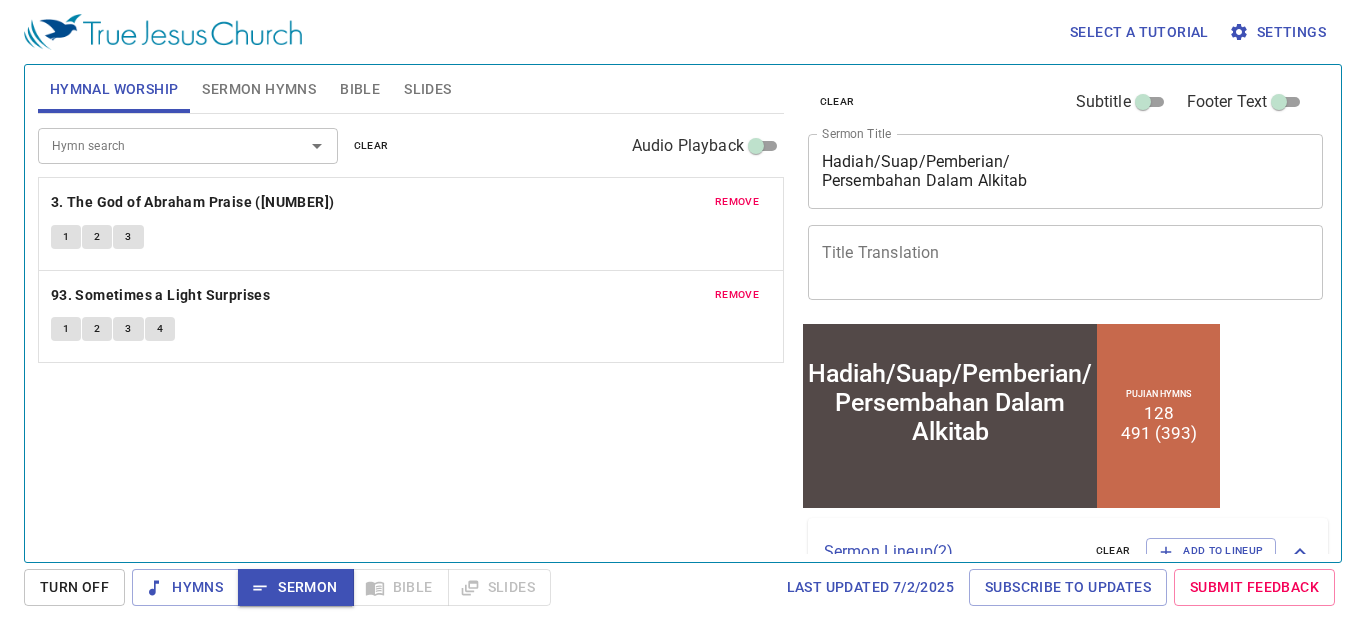 type 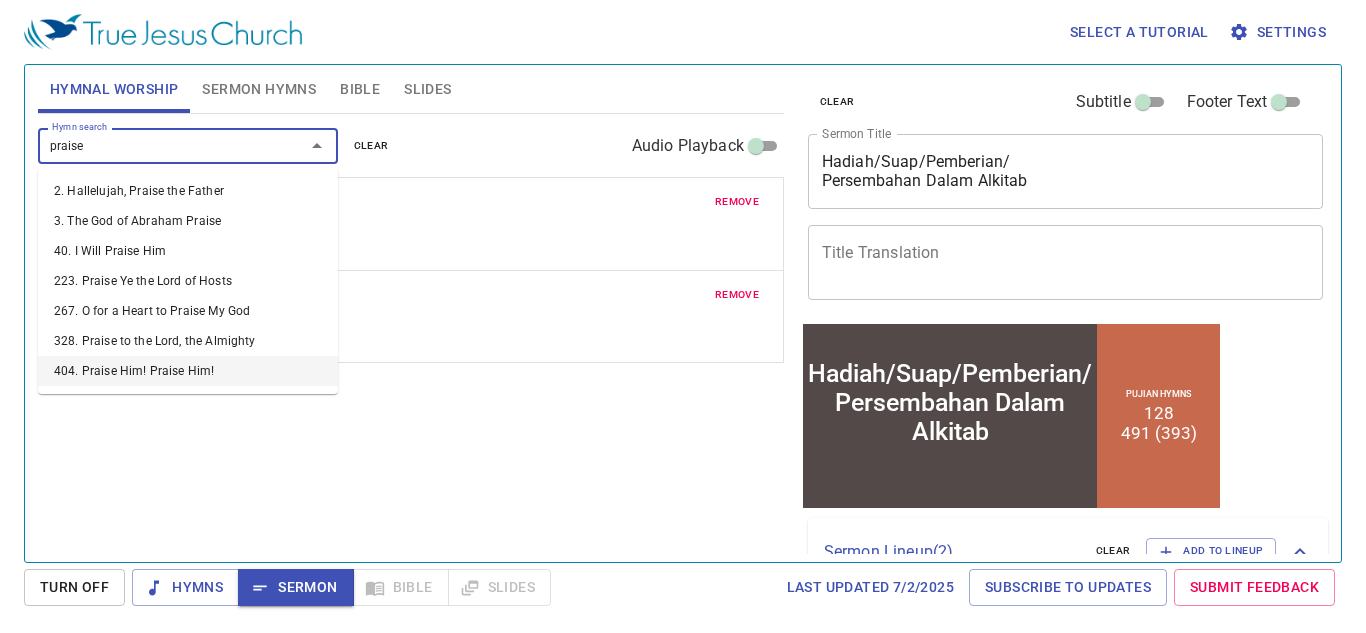 click on "404. Praise Him! Praise Him!" at bounding box center (188, 371) 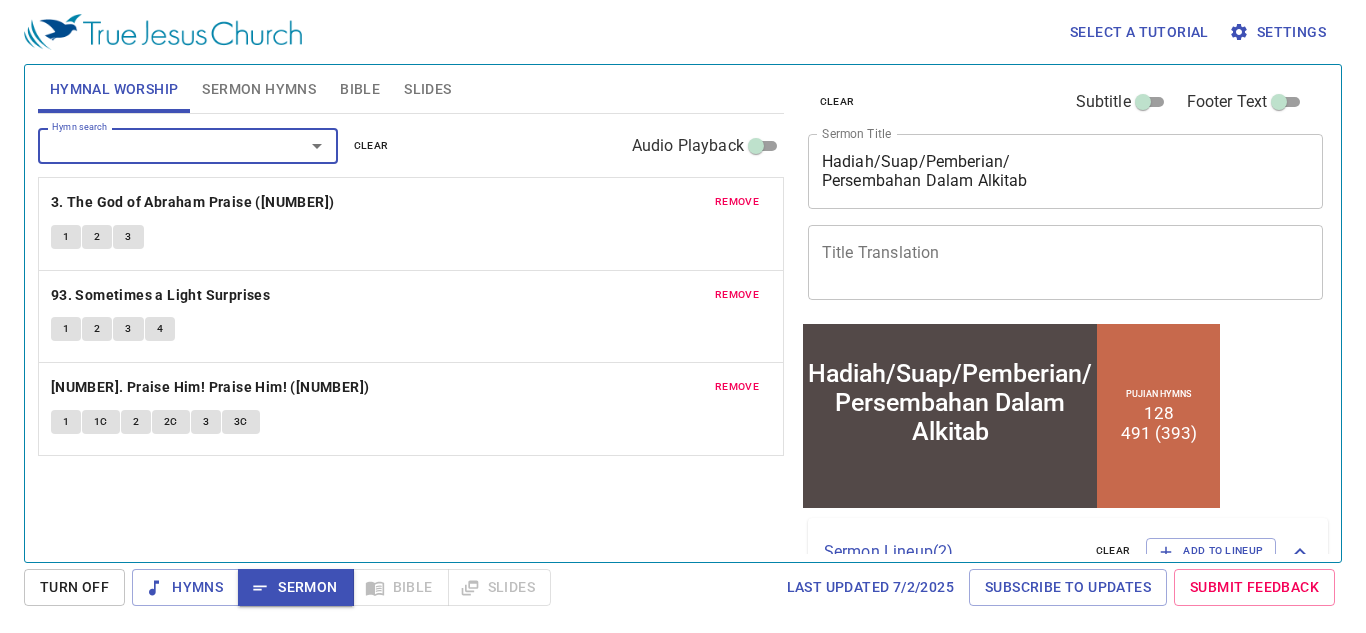 click on "remove" at bounding box center [737, 202] 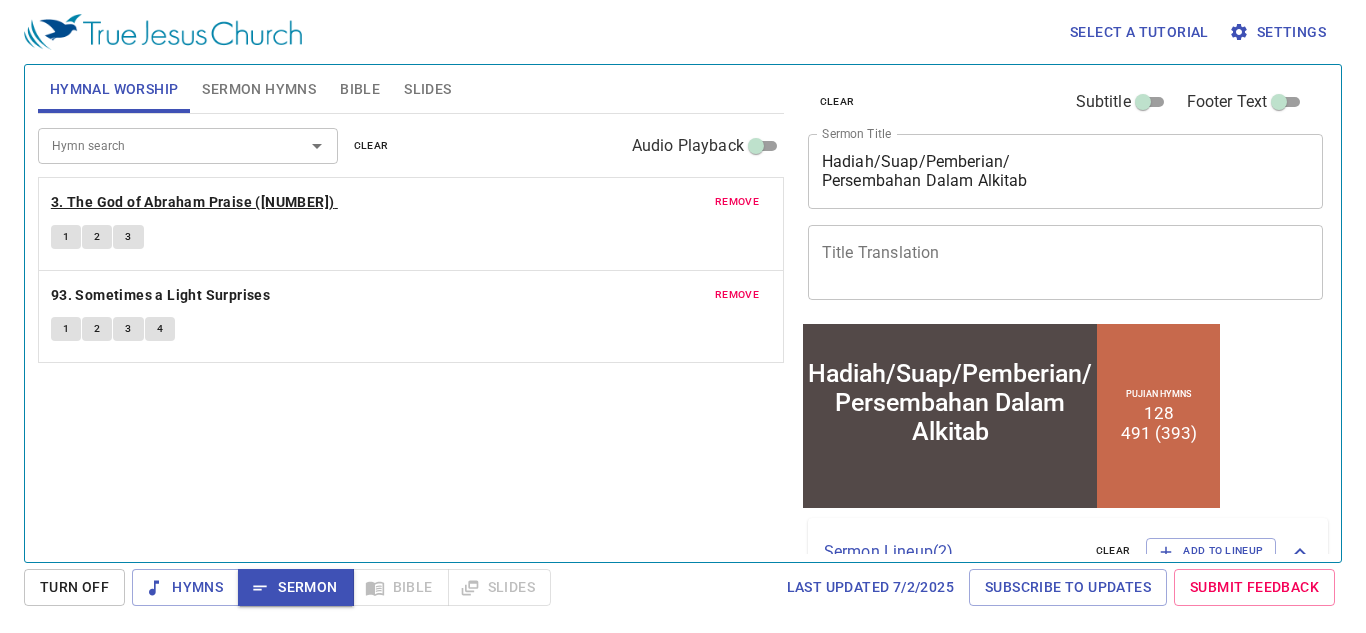 click on "3. The God of Abraham Praise (517)" at bounding box center [193, 202] 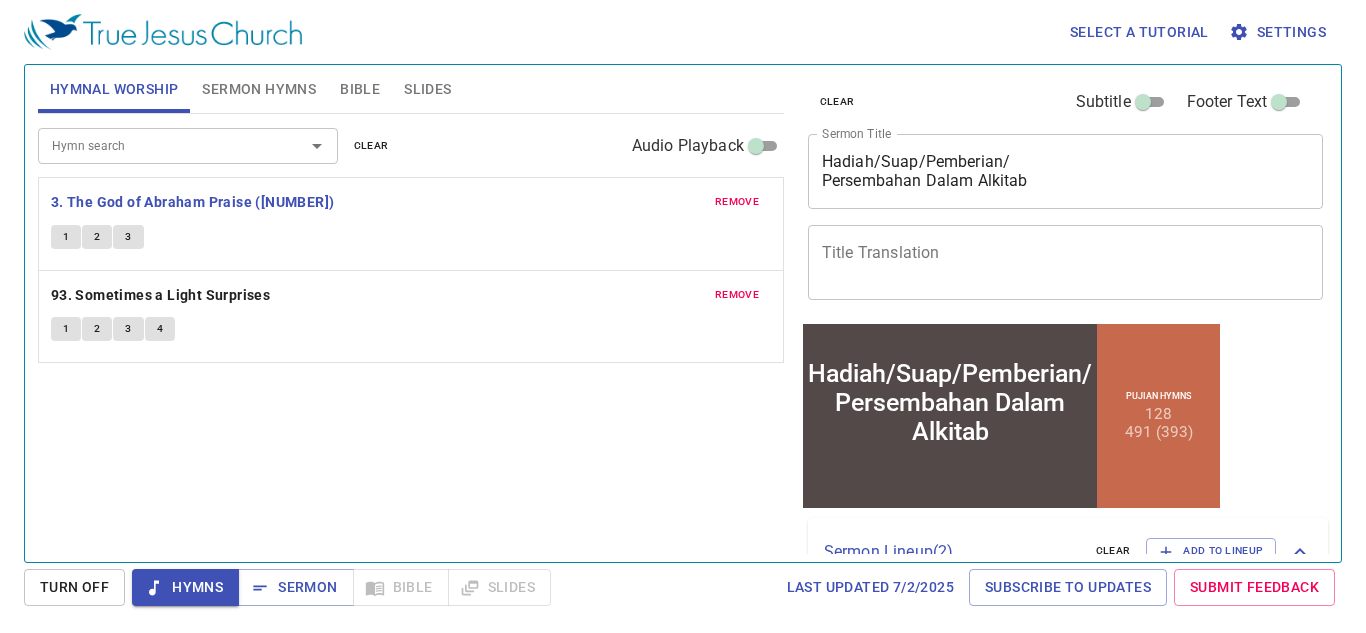 click on "Slides" at bounding box center (427, 89) 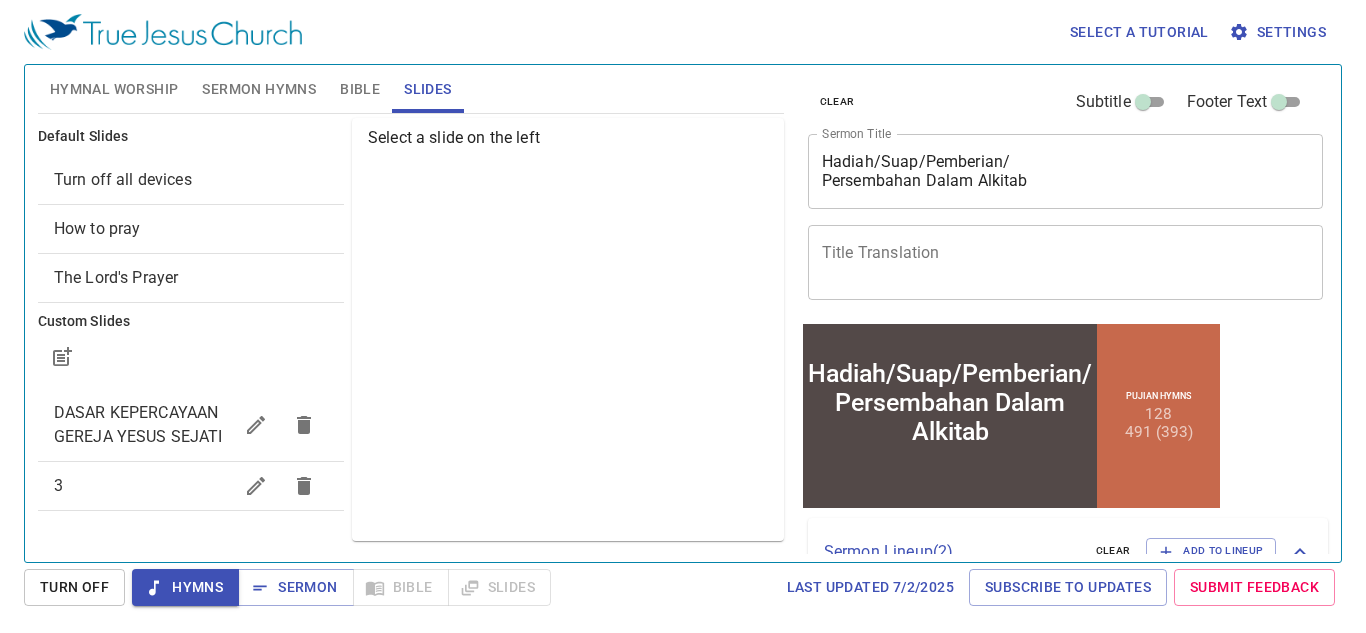 click on "3" at bounding box center (143, 425) 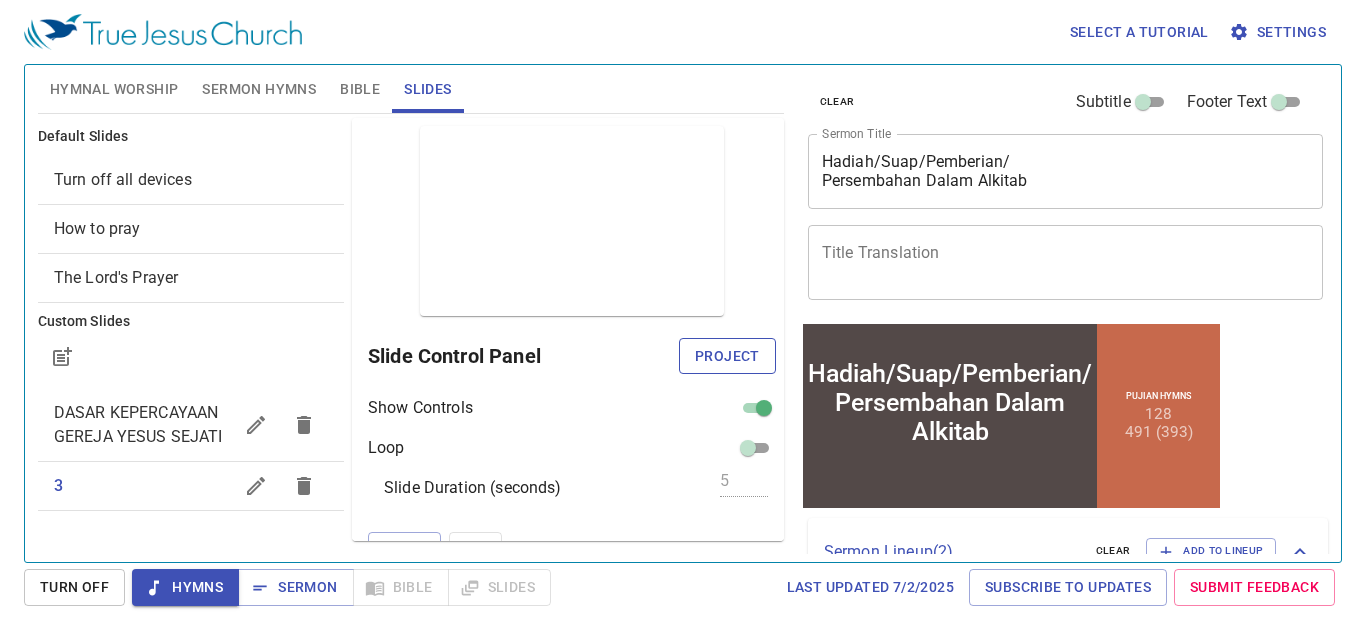 click on "Project" at bounding box center [727, 356] 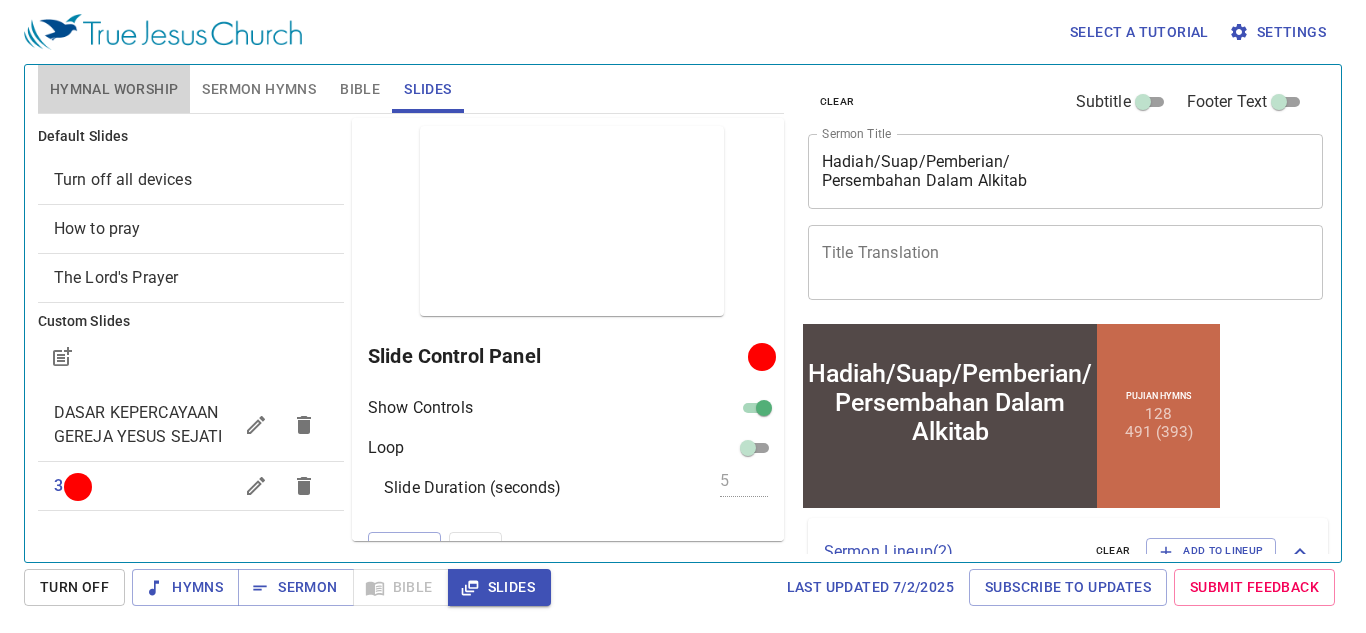 click on "Hymnal Worship" at bounding box center [114, 89] 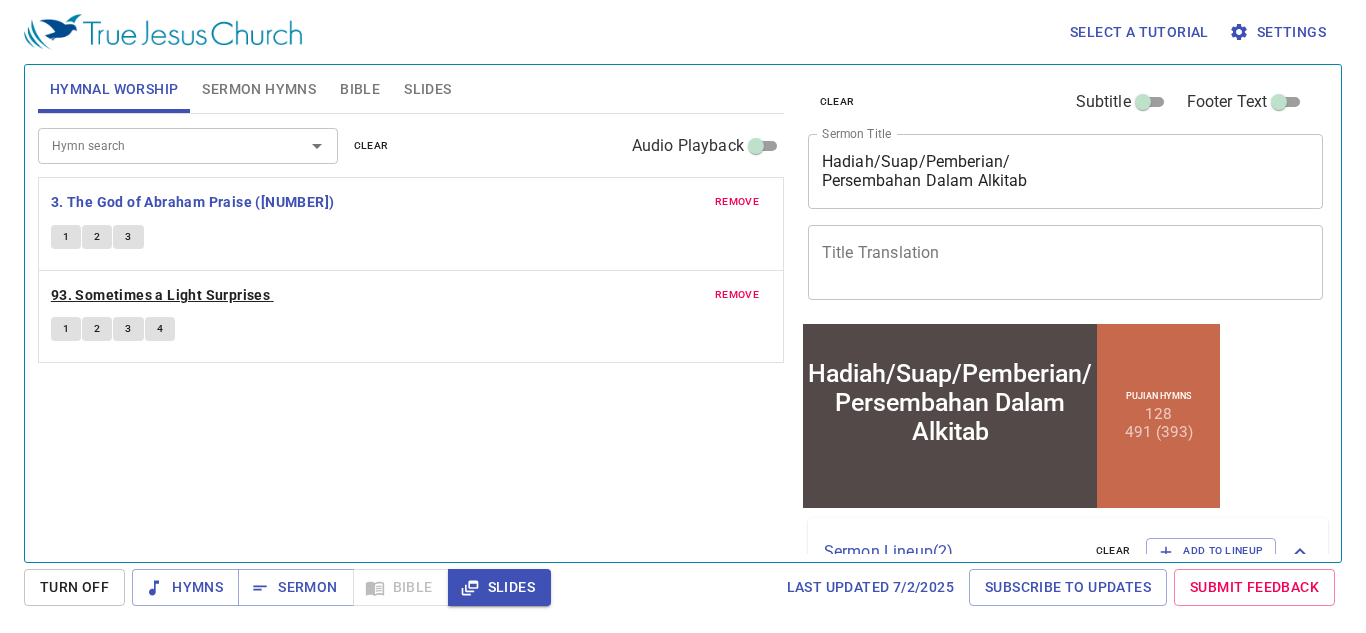 click on "93. Sometimes a Light Surprises" at bounding box center [193, 202] 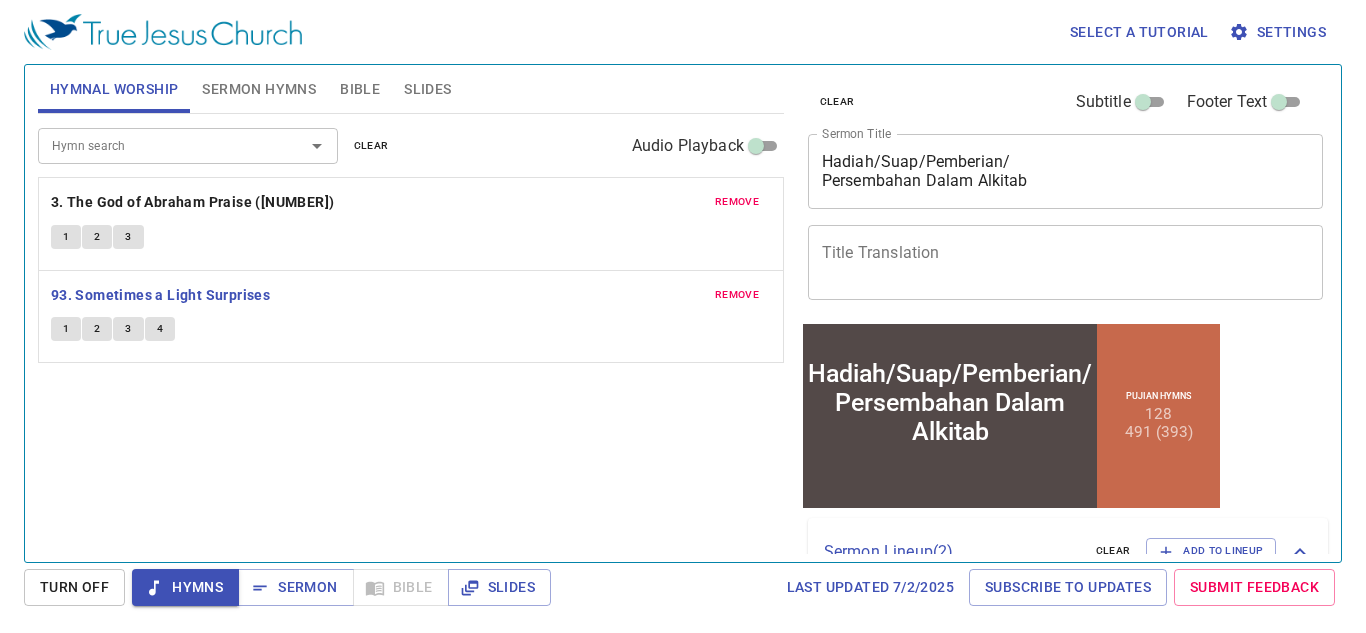 drag, startPoint x: 161, startPoint y: 127, endPoint x: 163, endPoint y: 141, distance: 14.142136 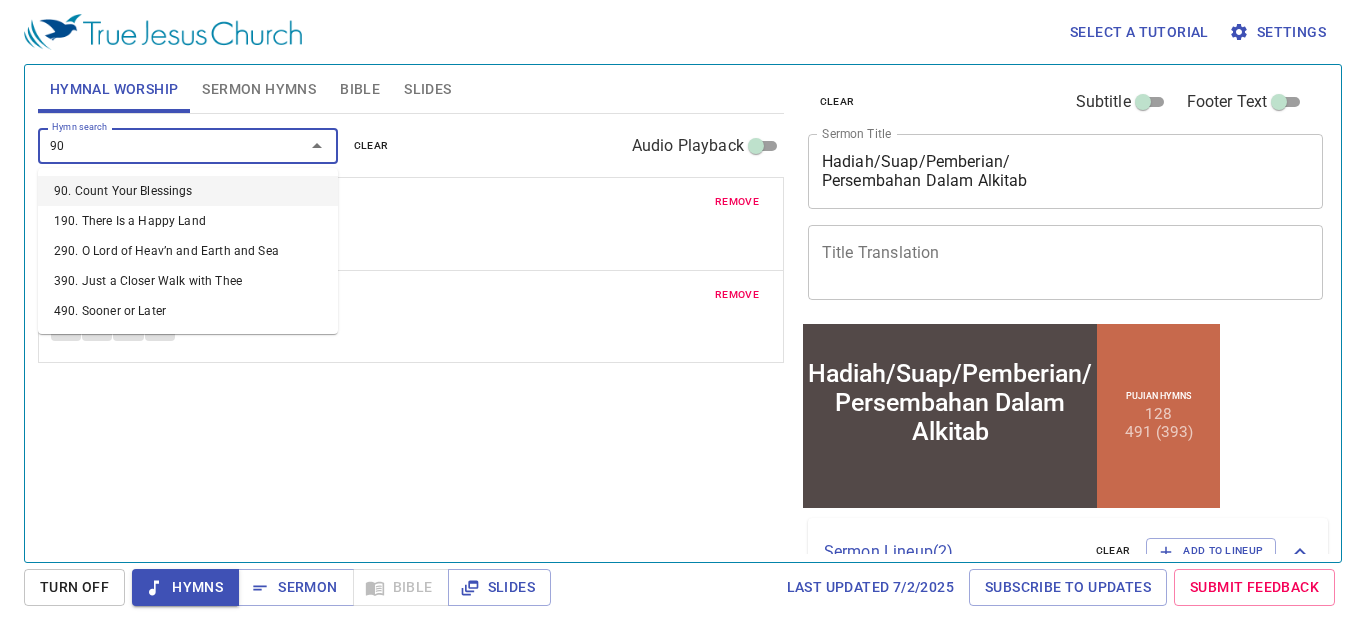 click on "90. Count Your Blessings" at bounding box center [188, 191] 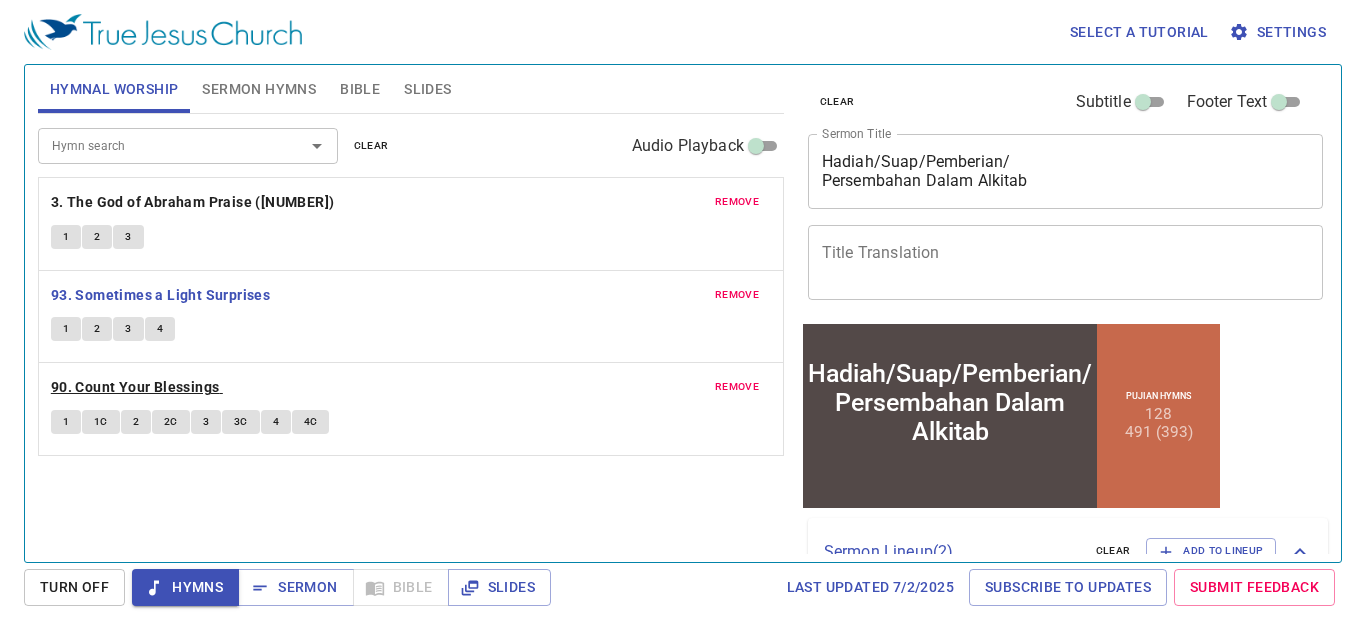 click on "90. Count Your Blessings" at bounding box center (193, 202) 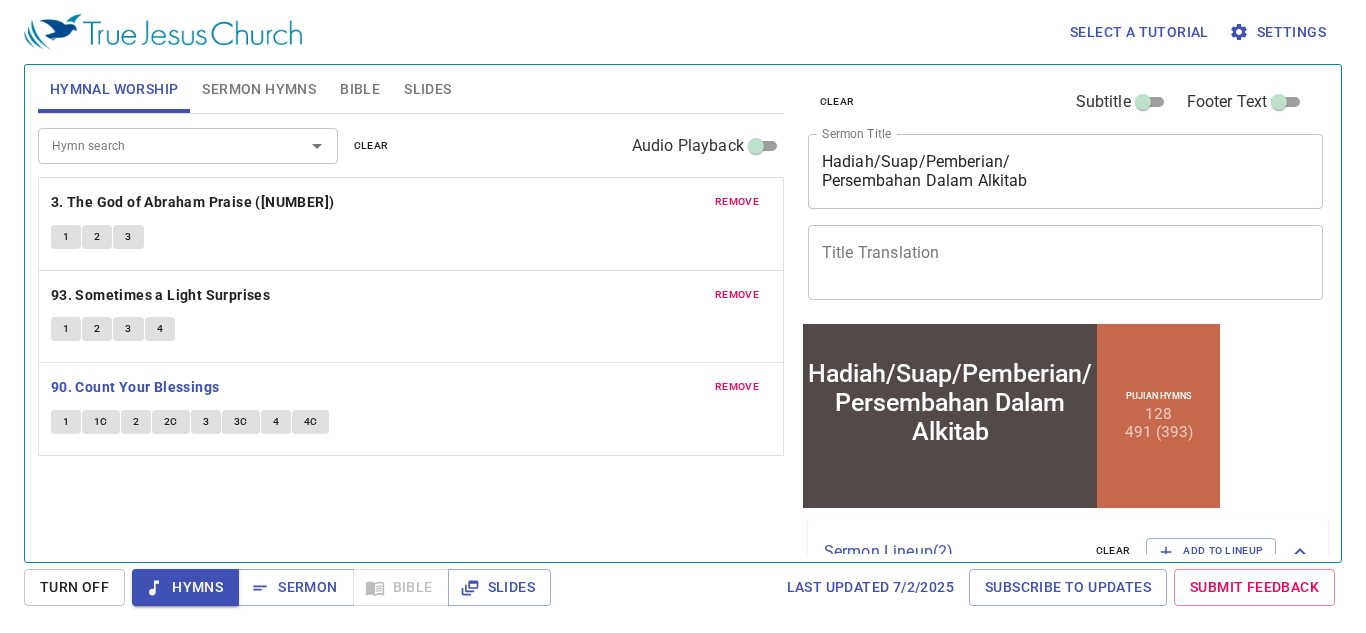 click on "remove" at bounding box center (737, 202) 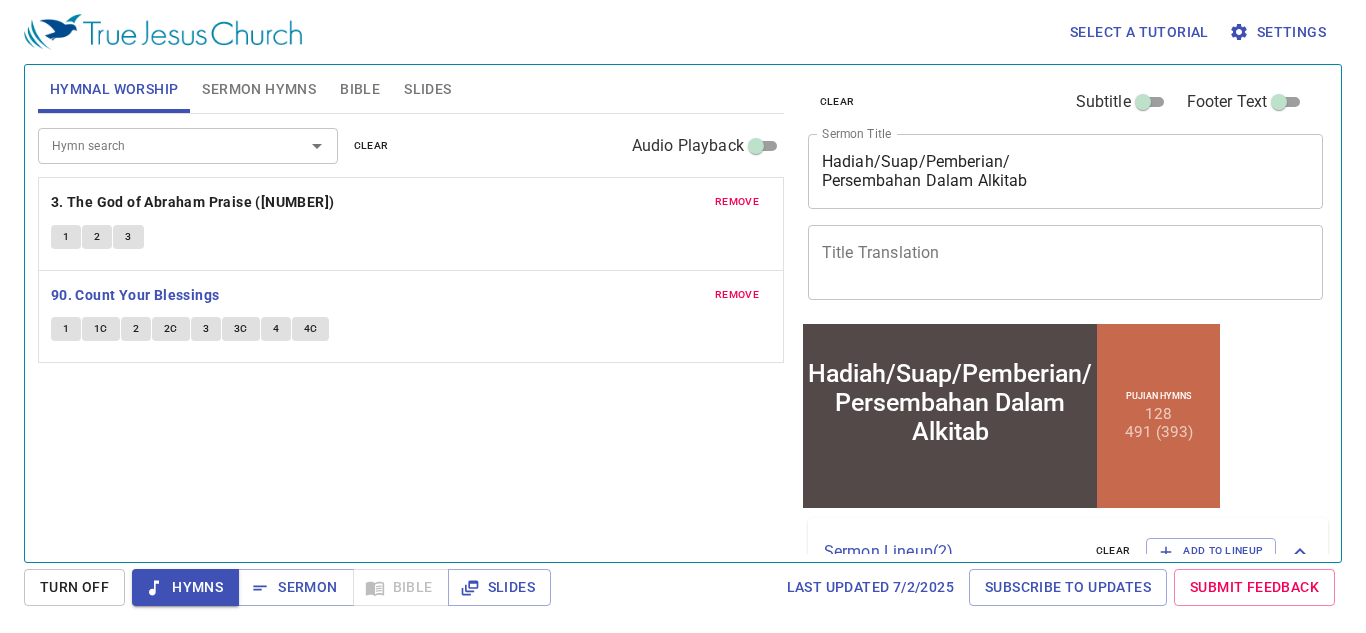 click on "1" at bounding box center (66, 329) 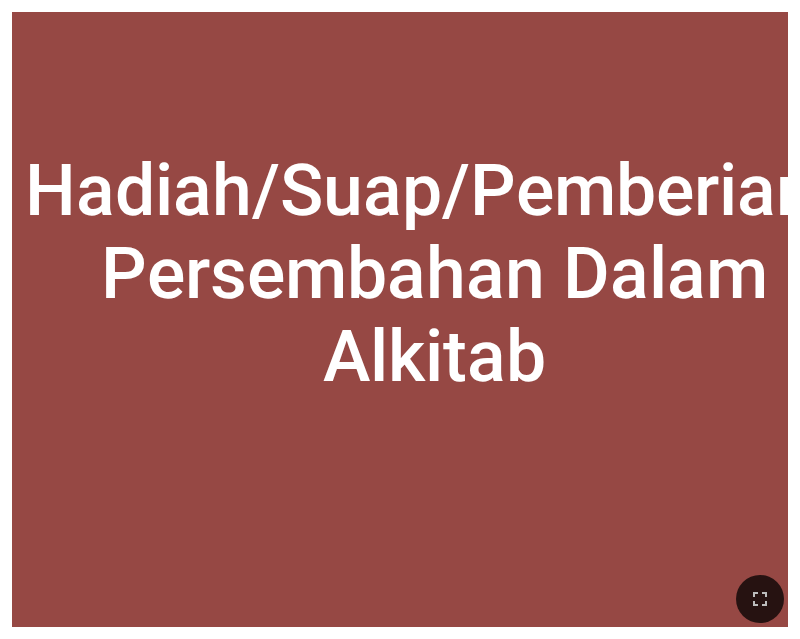 scroll, scrollTop: 0, scrollLeft: 0, axis: both 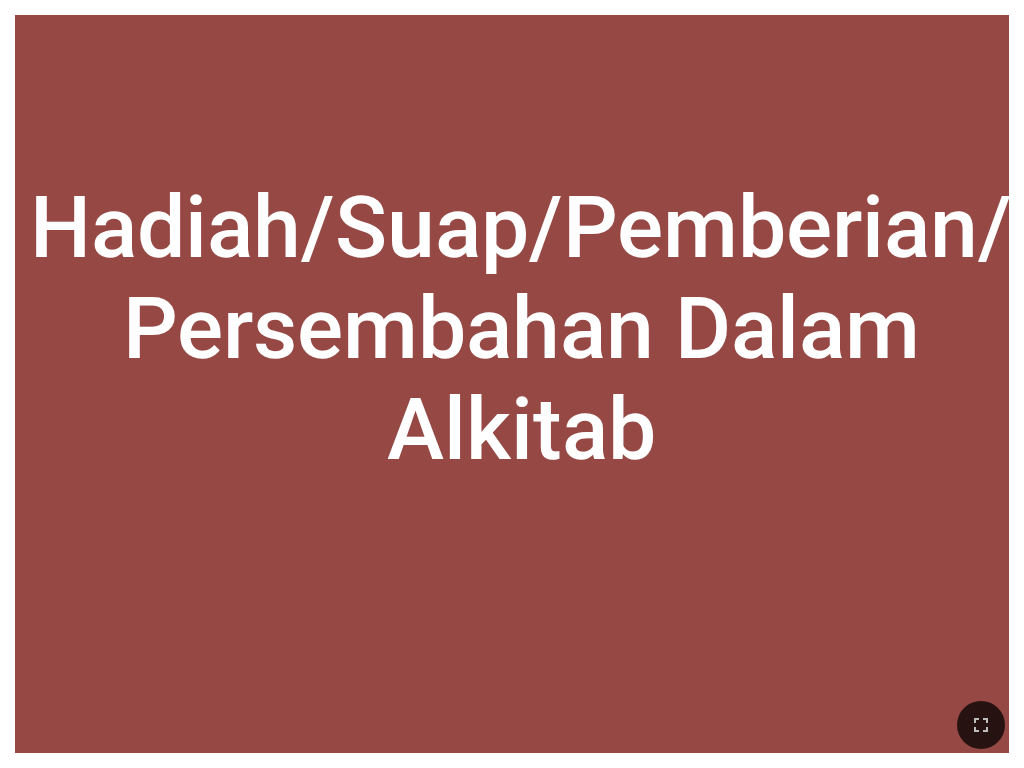 click on "Hadiah/Suap/Pemberian/ Persembahan Dalam Alkitab Hadiah/Suap/Pemberian/ Persembahan Dalam Alkitab Pujian   Hymns 128 491 (393)" at bounding box center (512, 384) 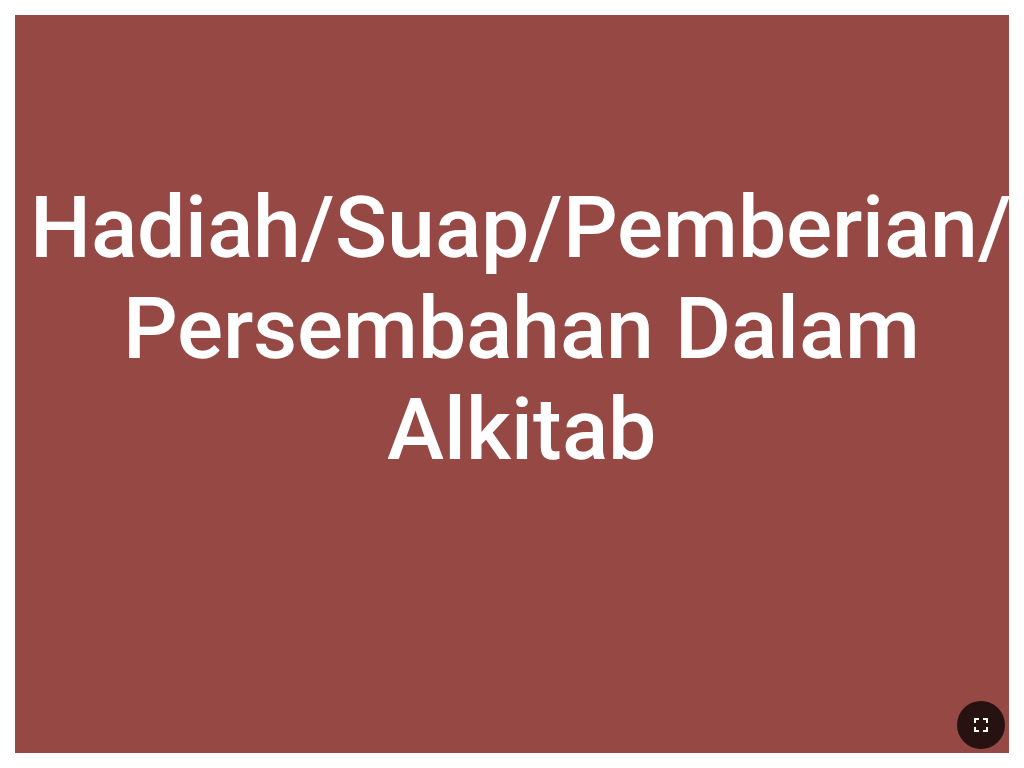 click at bounding box center [981, 725] 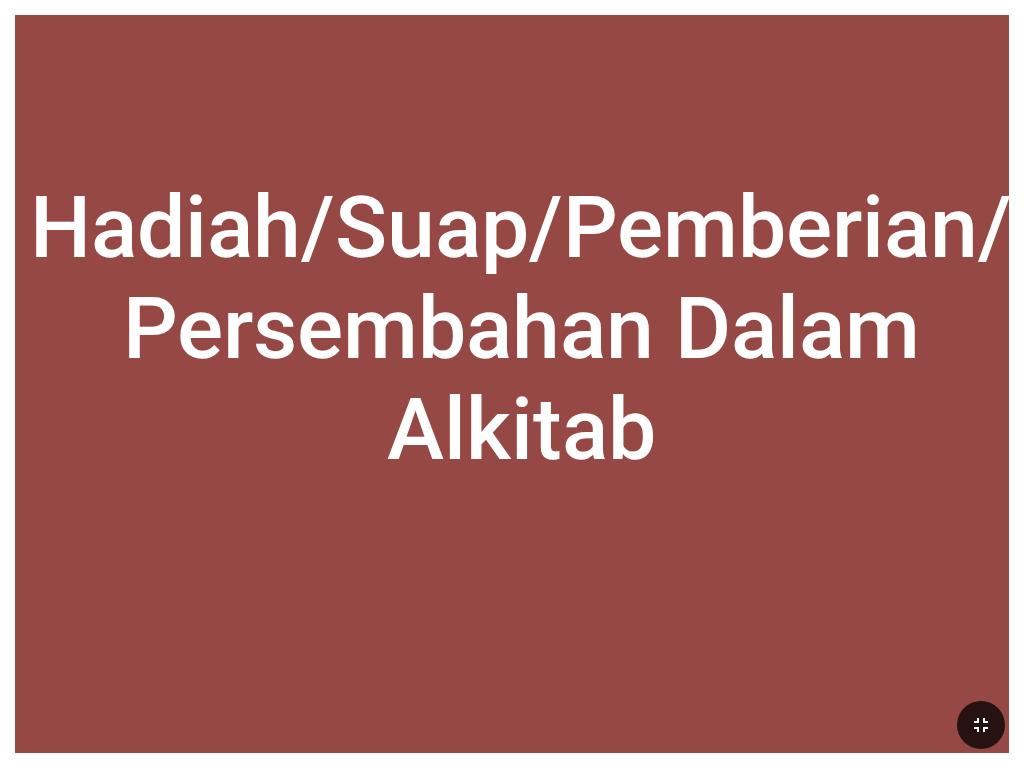 click on "Hadiah/Suap/Pemberian/ Persembahan Dalam Alkitab Hadiah/Suap/Pemberian/ Persembahan Dalam Alkitab Pujian   Hymns 128 491 (393)" at bounding box center (512, 384) 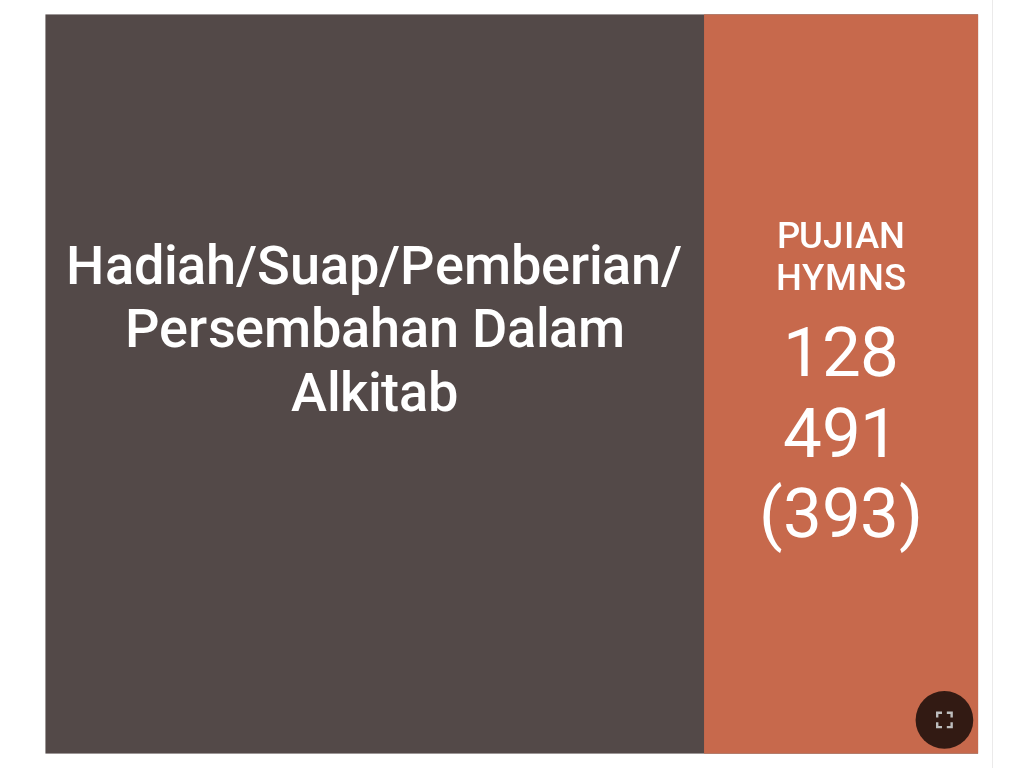 scroll, scrollTop: 0, scrollLeft: 0, axis: both 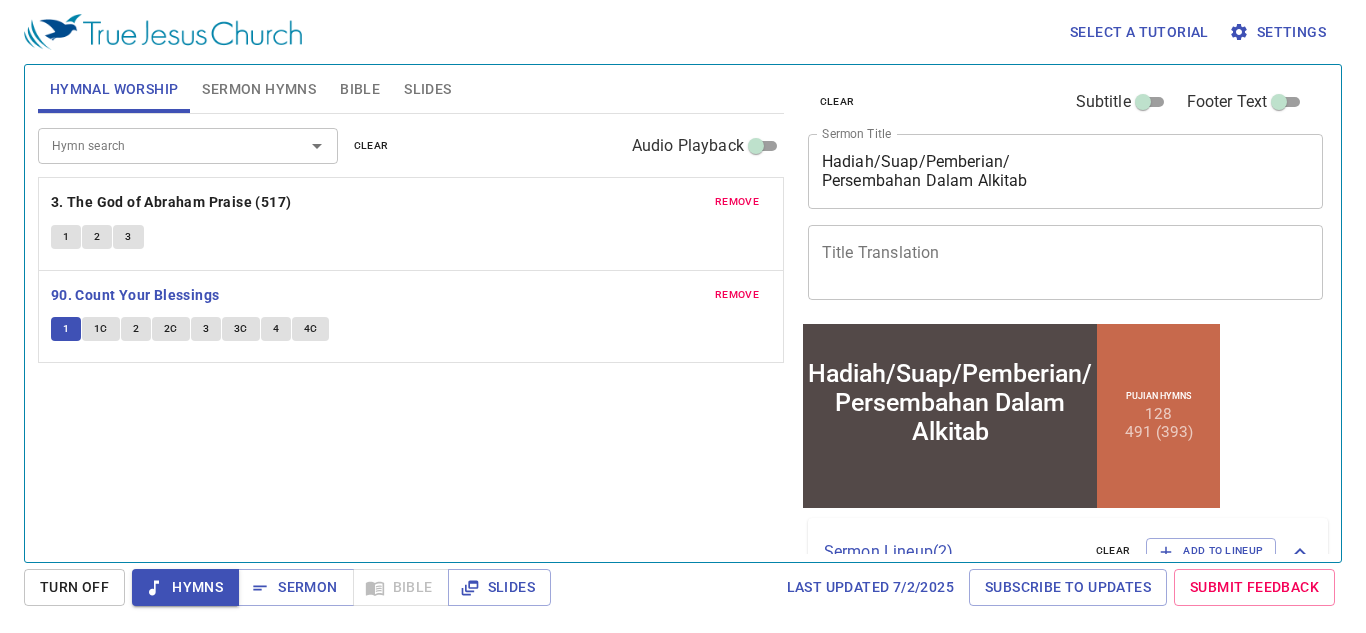 click on "Hymn search Hymn search   clear Audio Playback remove 3. The God of Abraham Praise (517)   1 2 3 remove 90. Count Your Blessings   1 1C 2 2C 3 3C 4 4C" at bounding box center (411, 329) 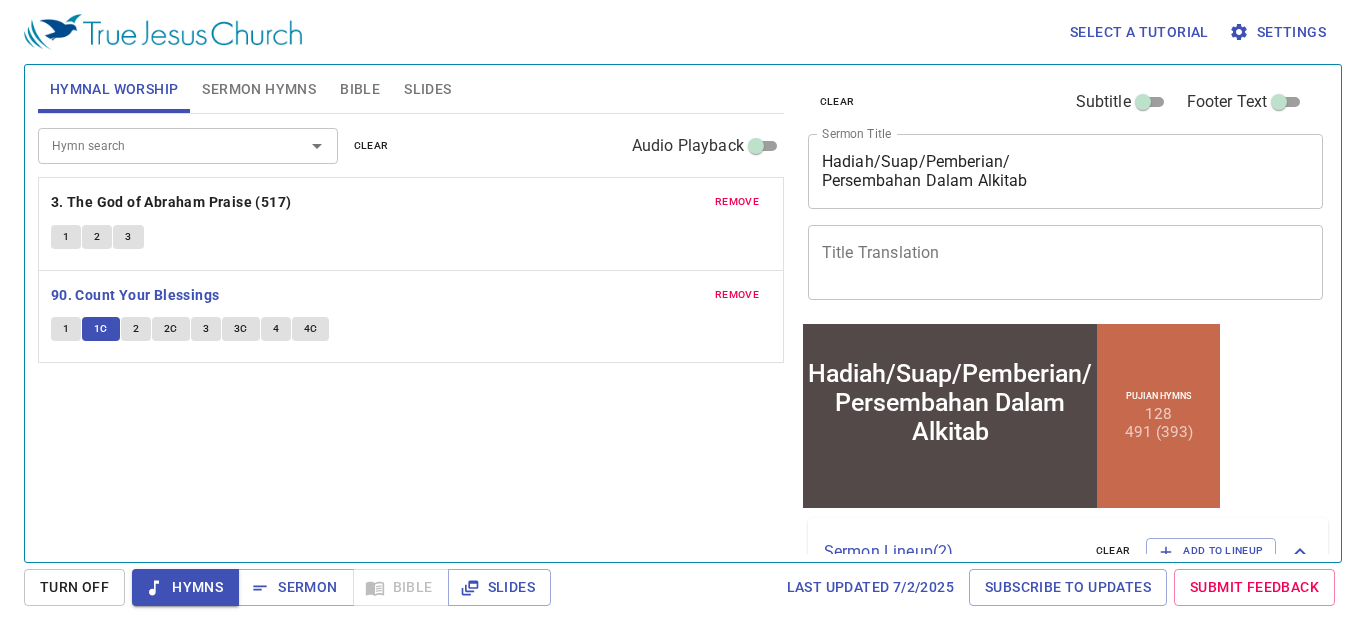 click on "2" at bounding box center [66, 329] 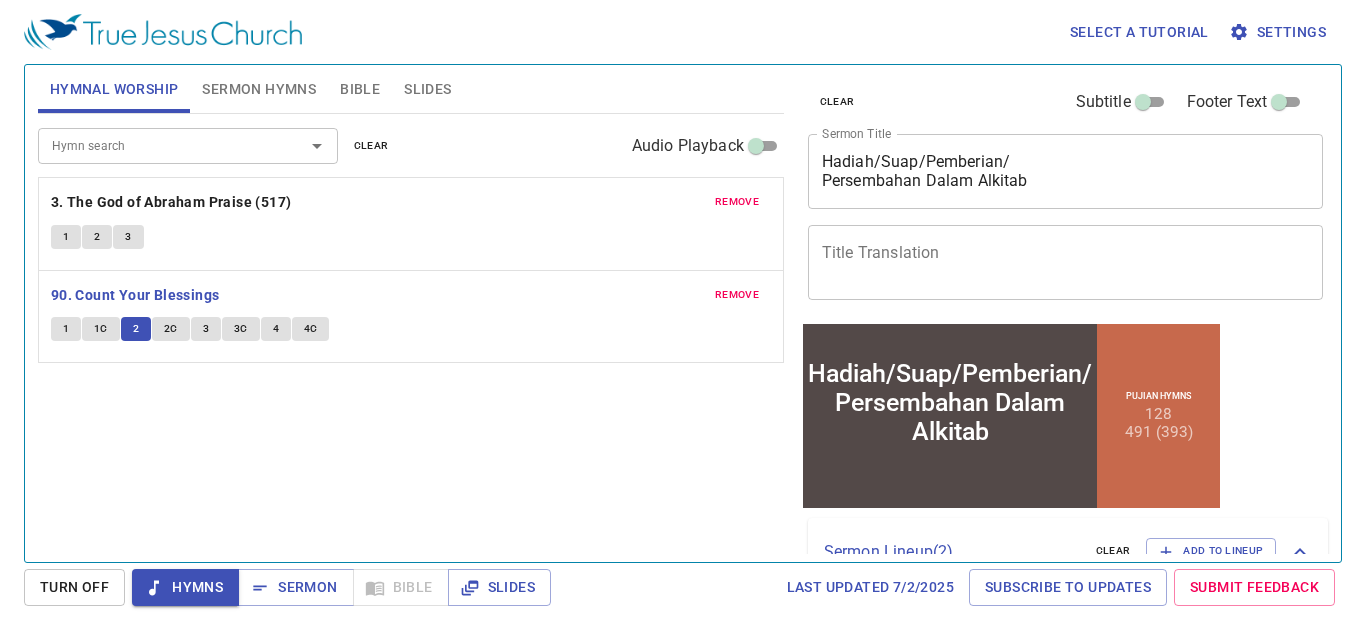 type 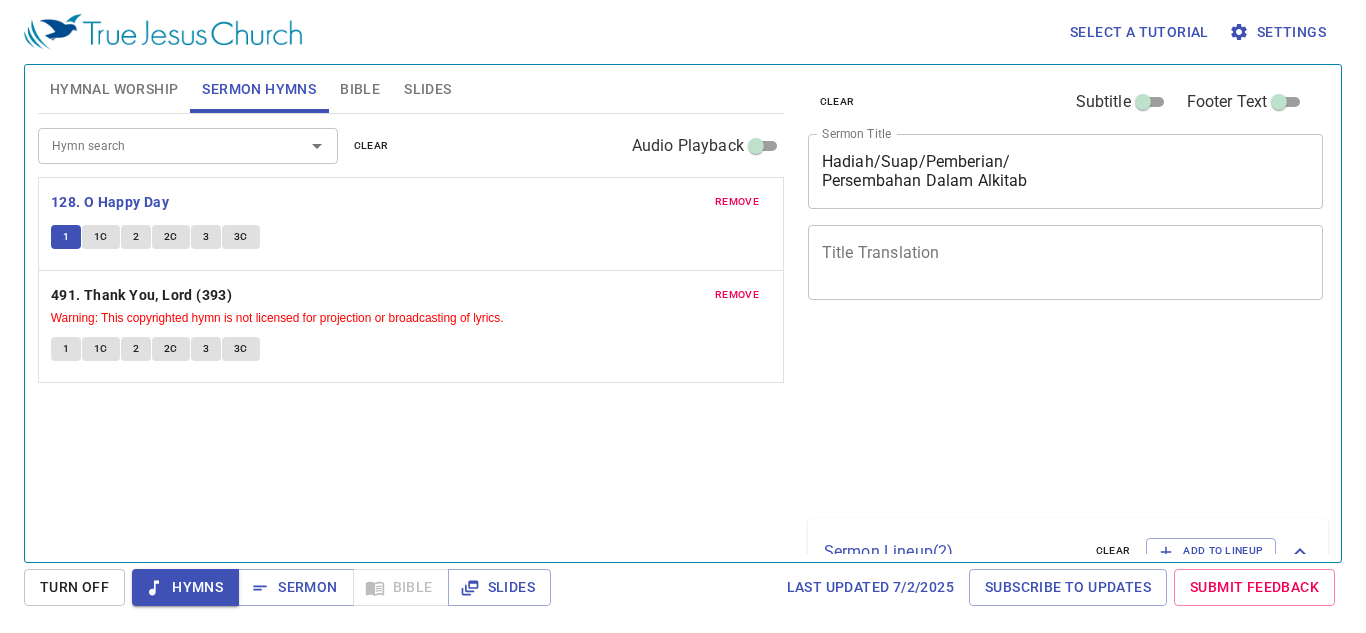 scroll, scrollTop: 0, scrollLeft: 0, axis: both 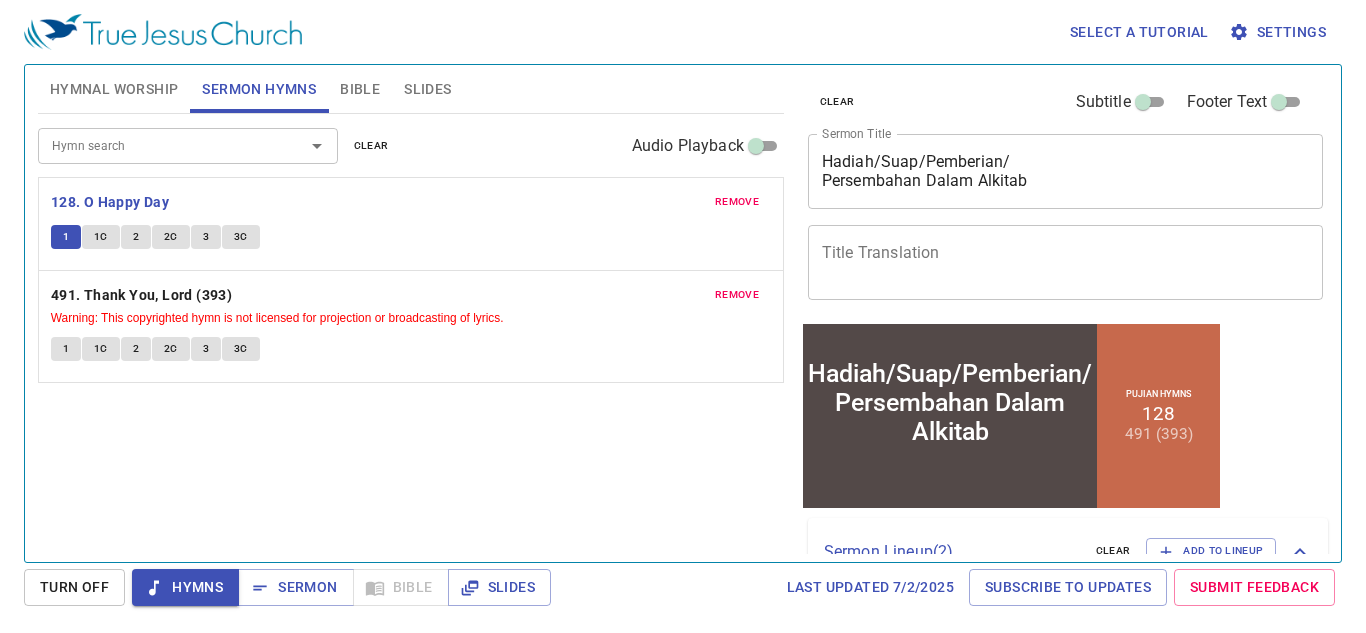 type 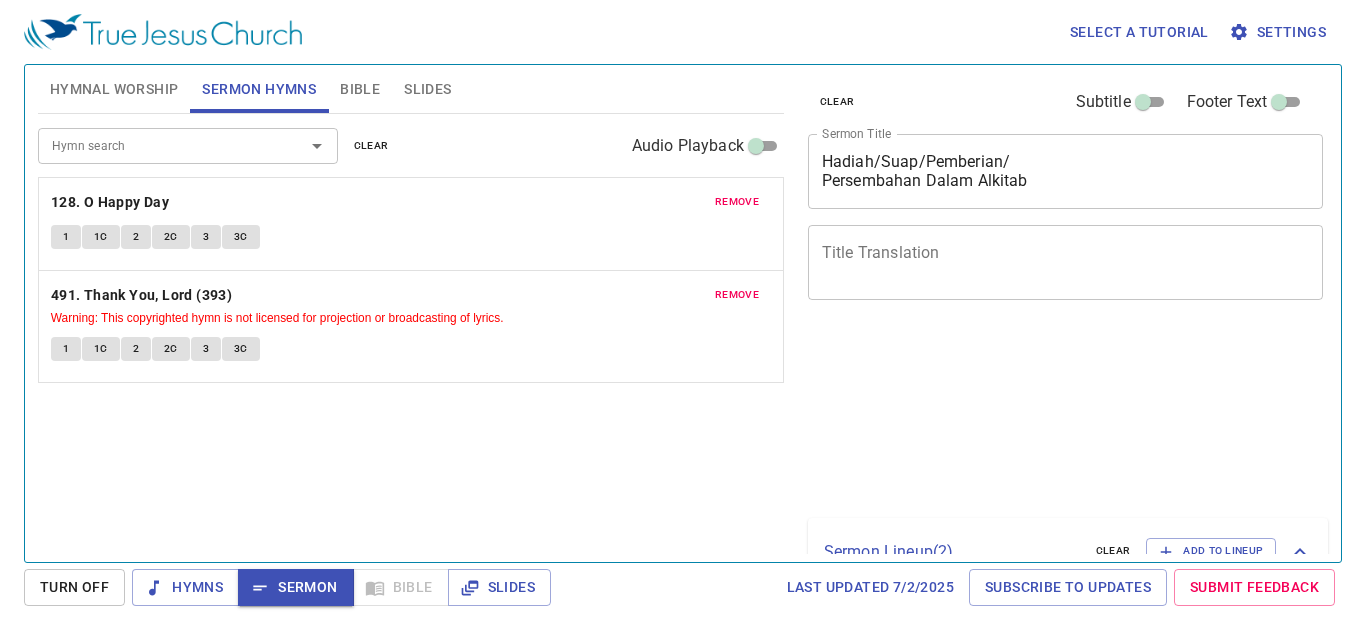 scroll, scrollTop: 0, scrollLeft: 0, axis: both 